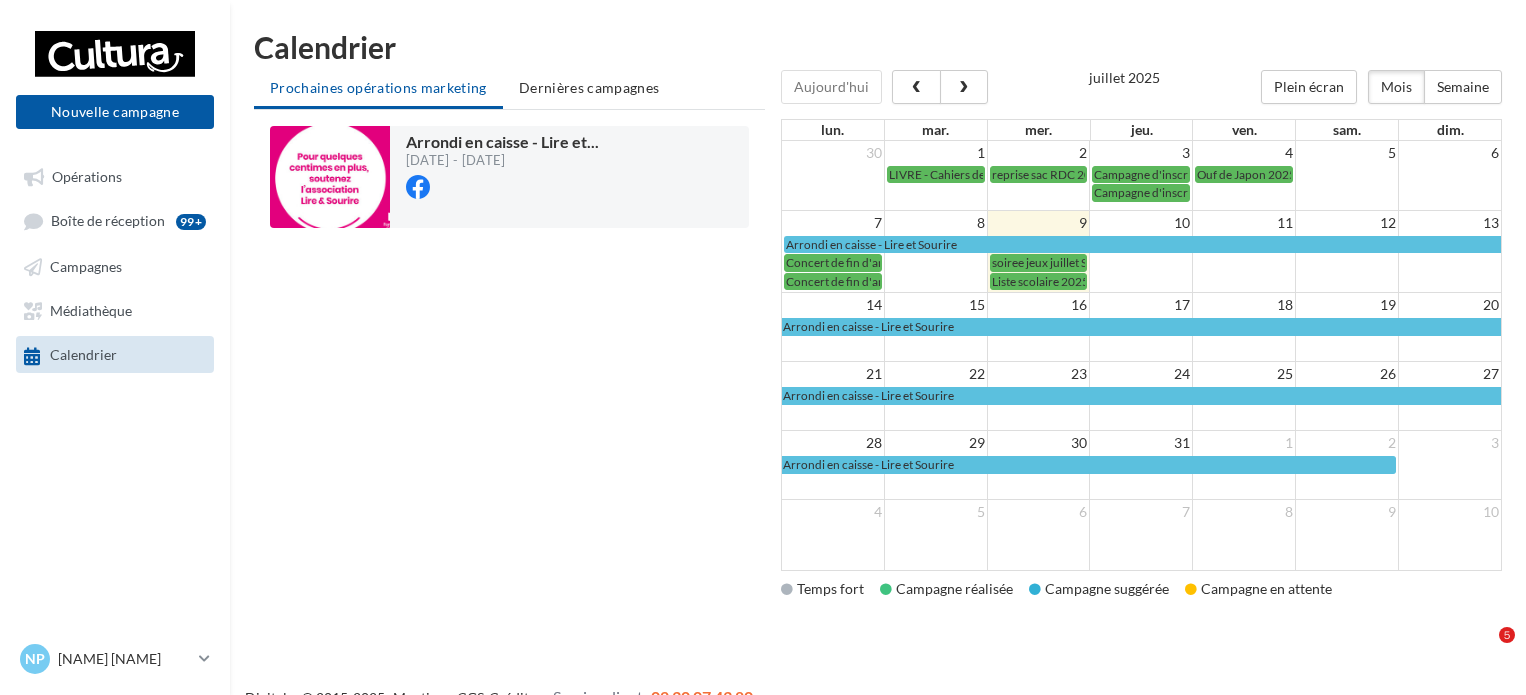 scroll, scrollTop: 0, scrollLeft: 0, axis: both 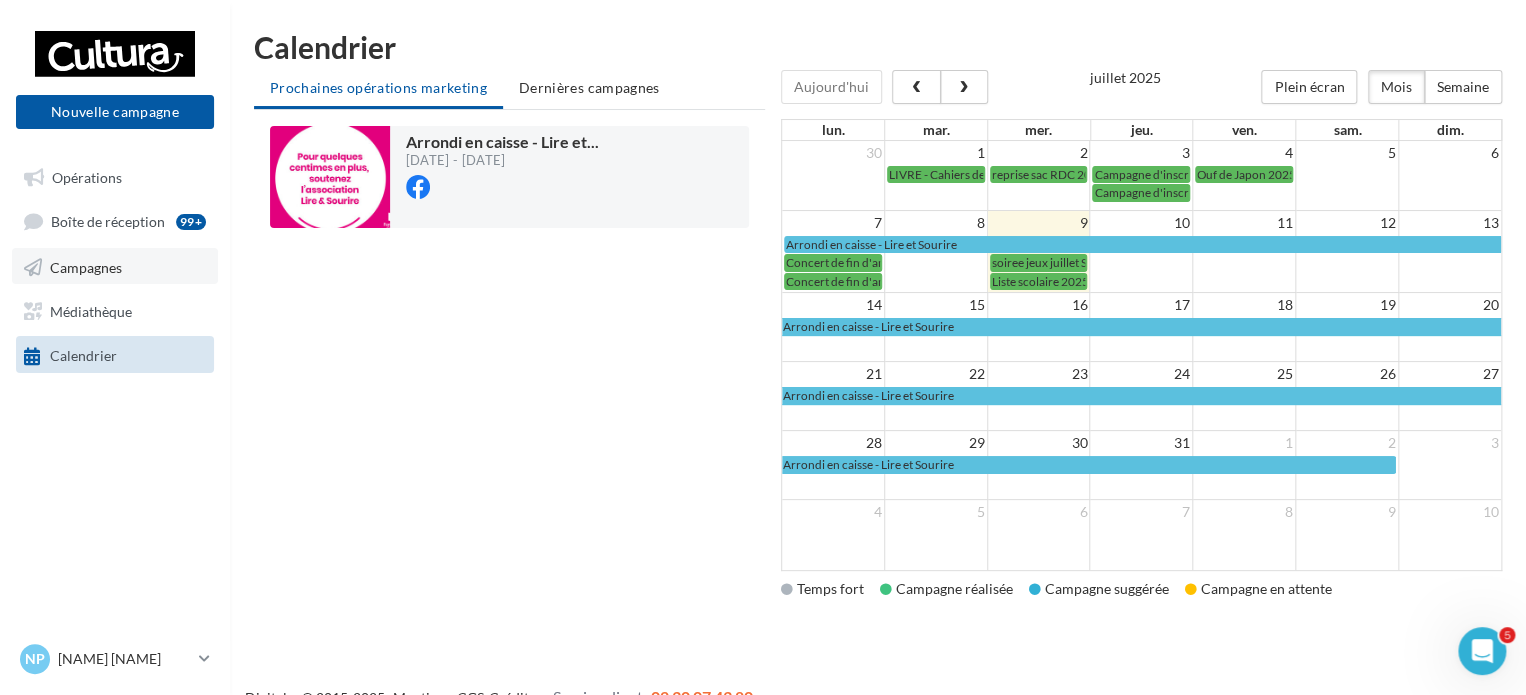 click on "Campagnes" at bounding box center (115, 266) 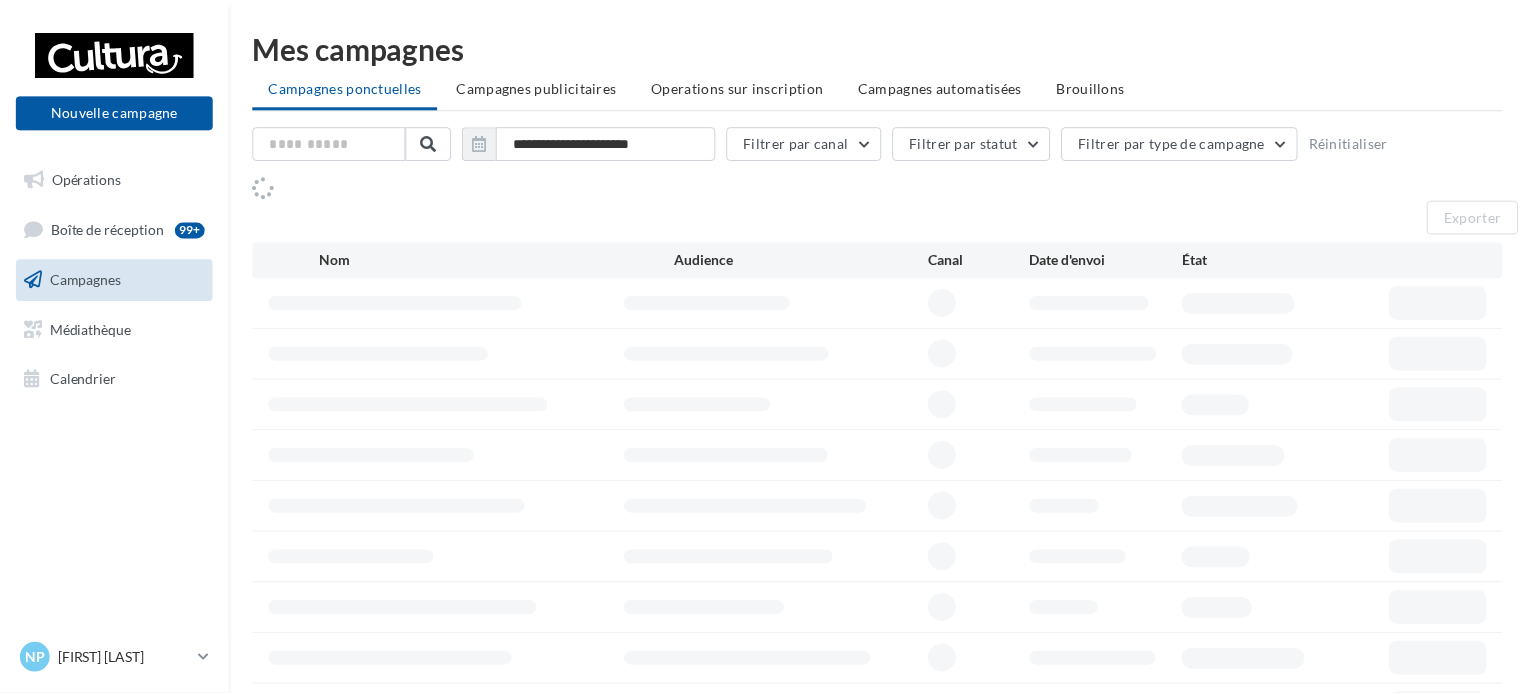 scroll, scrollTop: 0, scrollLeft: 0, axis: both 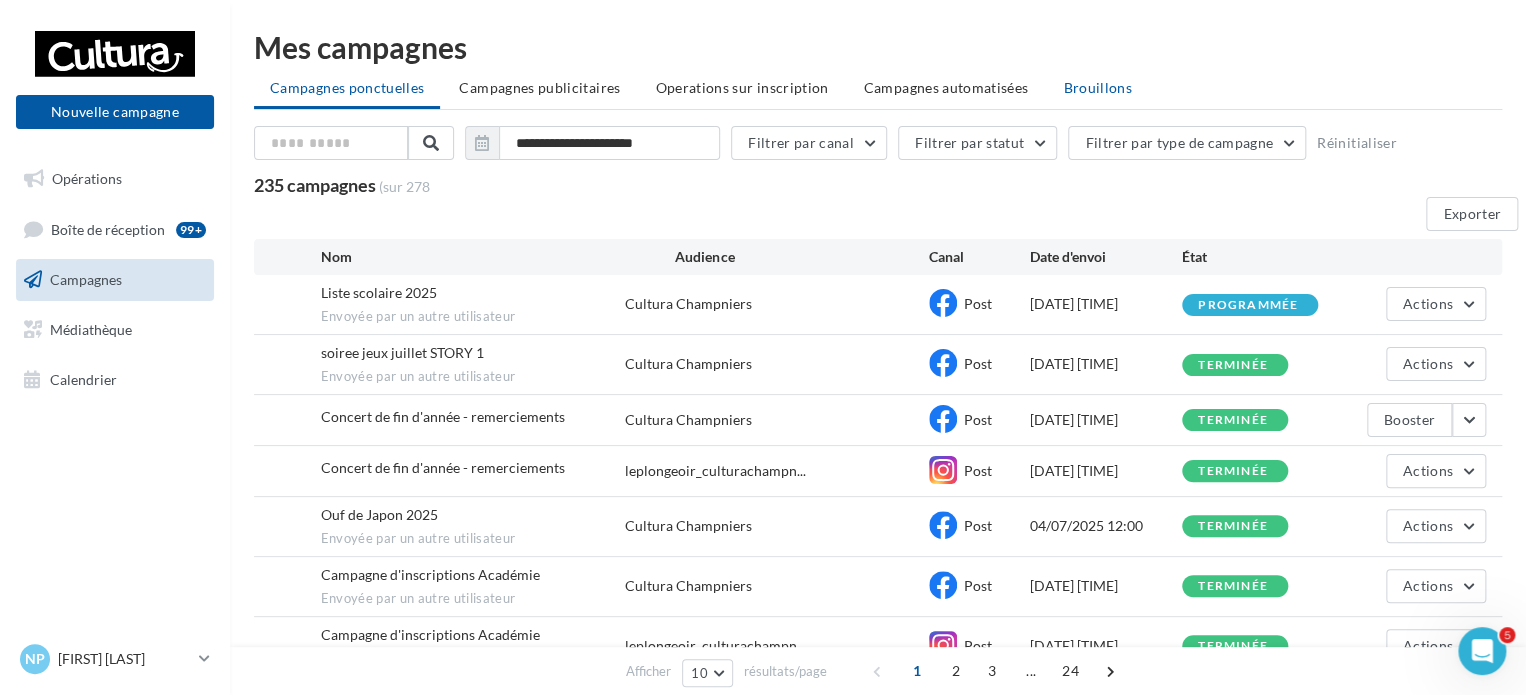 click on "Brouillons" at bounding box center (347, 87) 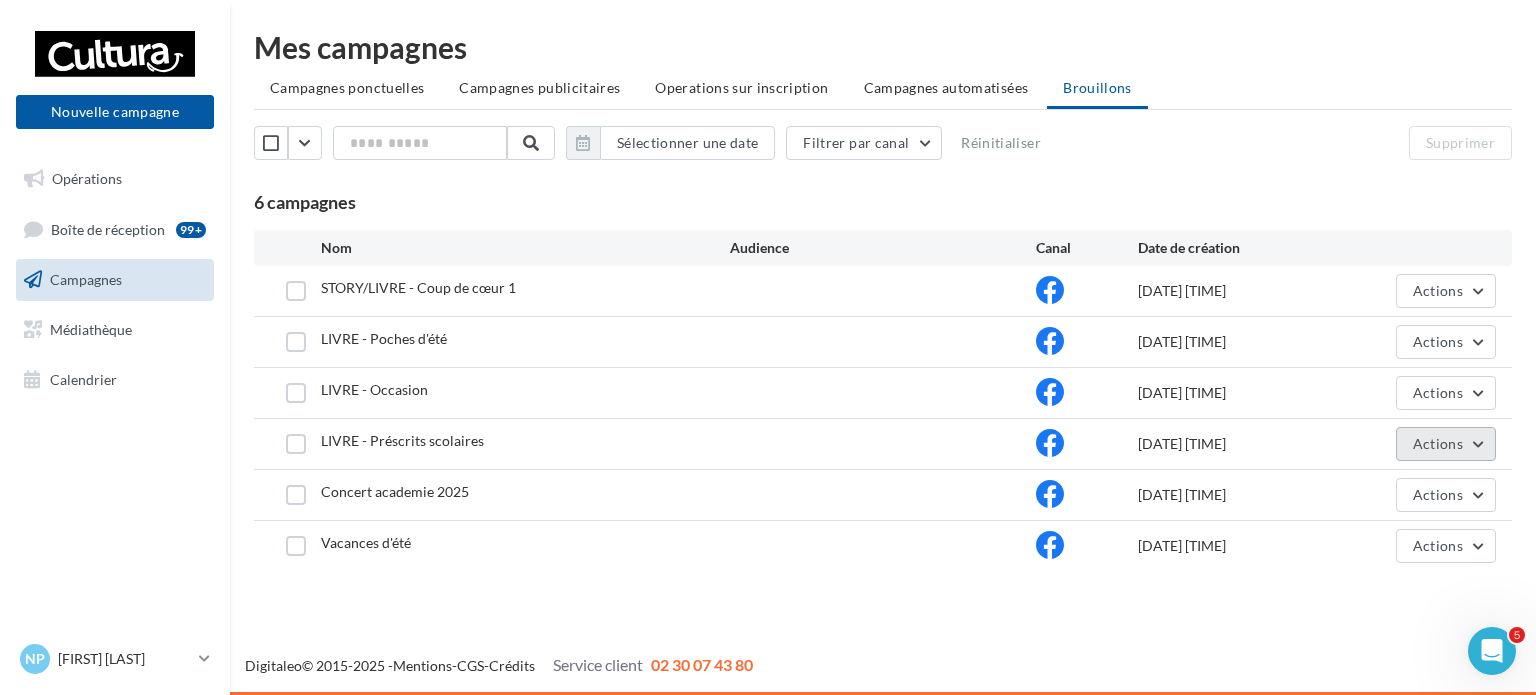 click on "Actions" at bounding box center [1438, 290] 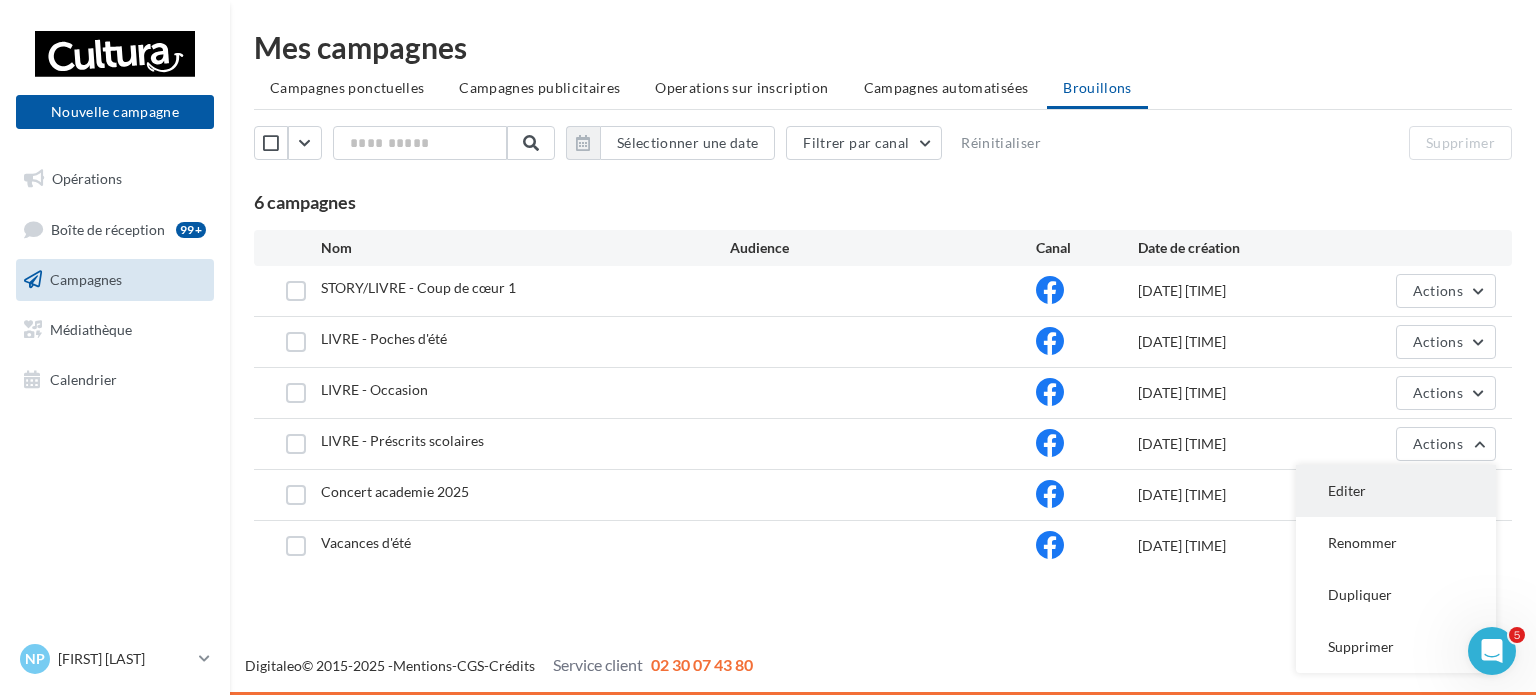 click on "Editer" at bounding box center [1396, 491] 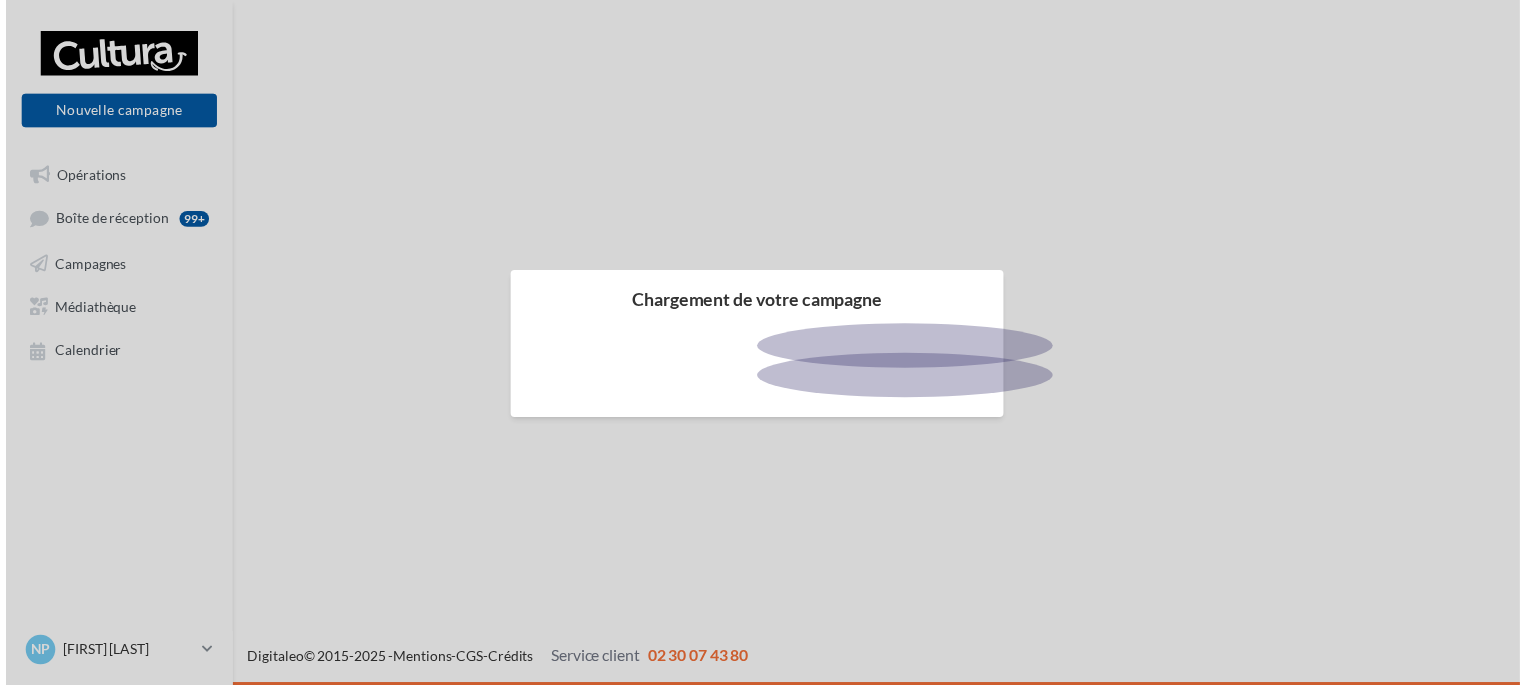 scroll, scrollTop: 0, scrollLeft: 0, axis: both 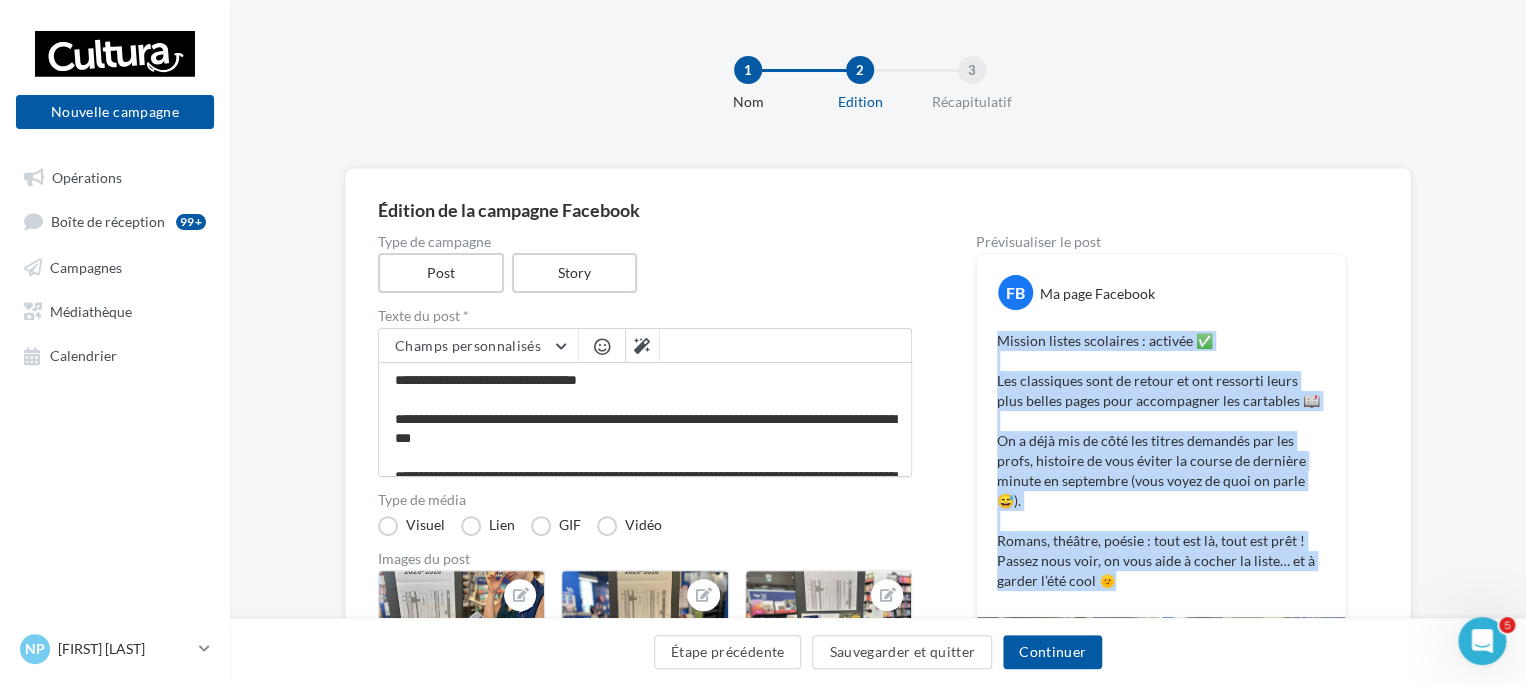 drag, startPoint x: 992, startPoint y: 331, endPoint x: 1224, endPoint y: 588, distance: 346.2268 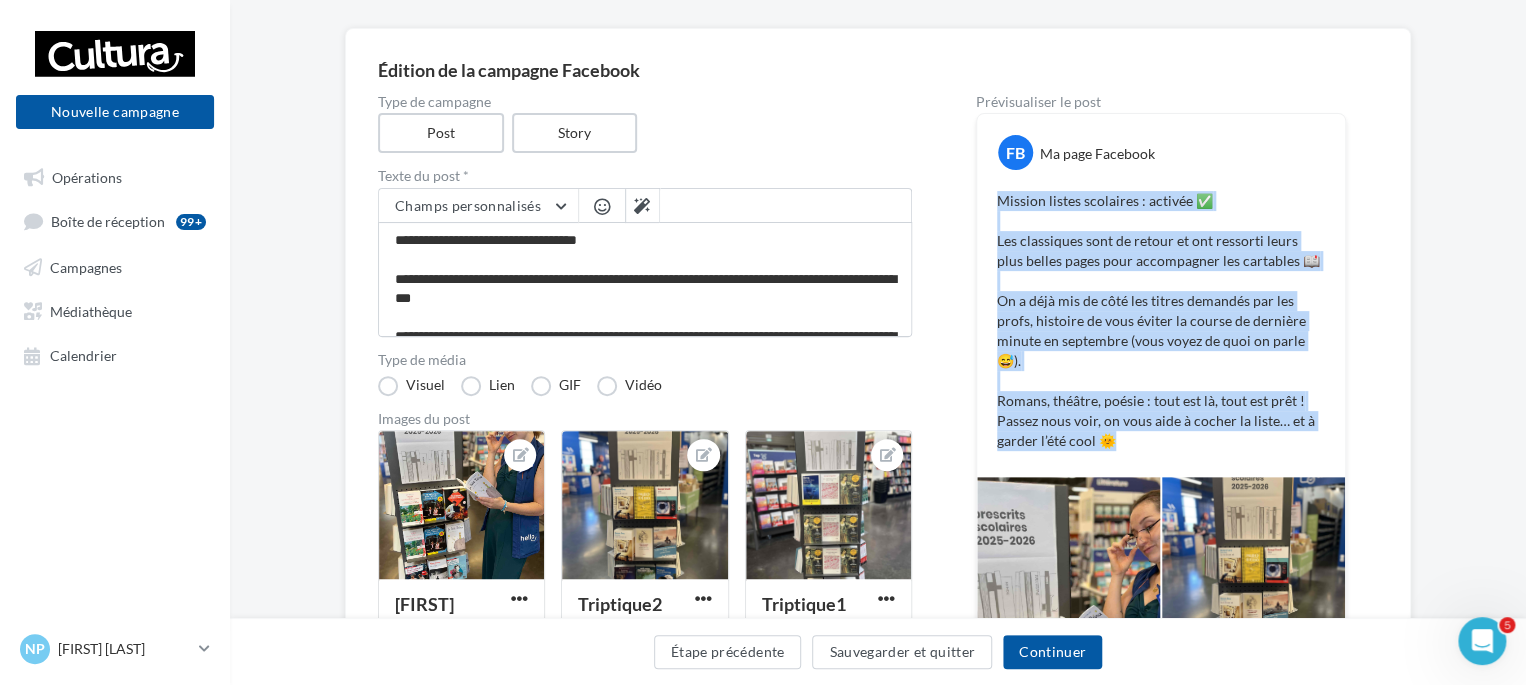 scroll, scrollTop: 142, scrollLeft: 0, axis: vertical 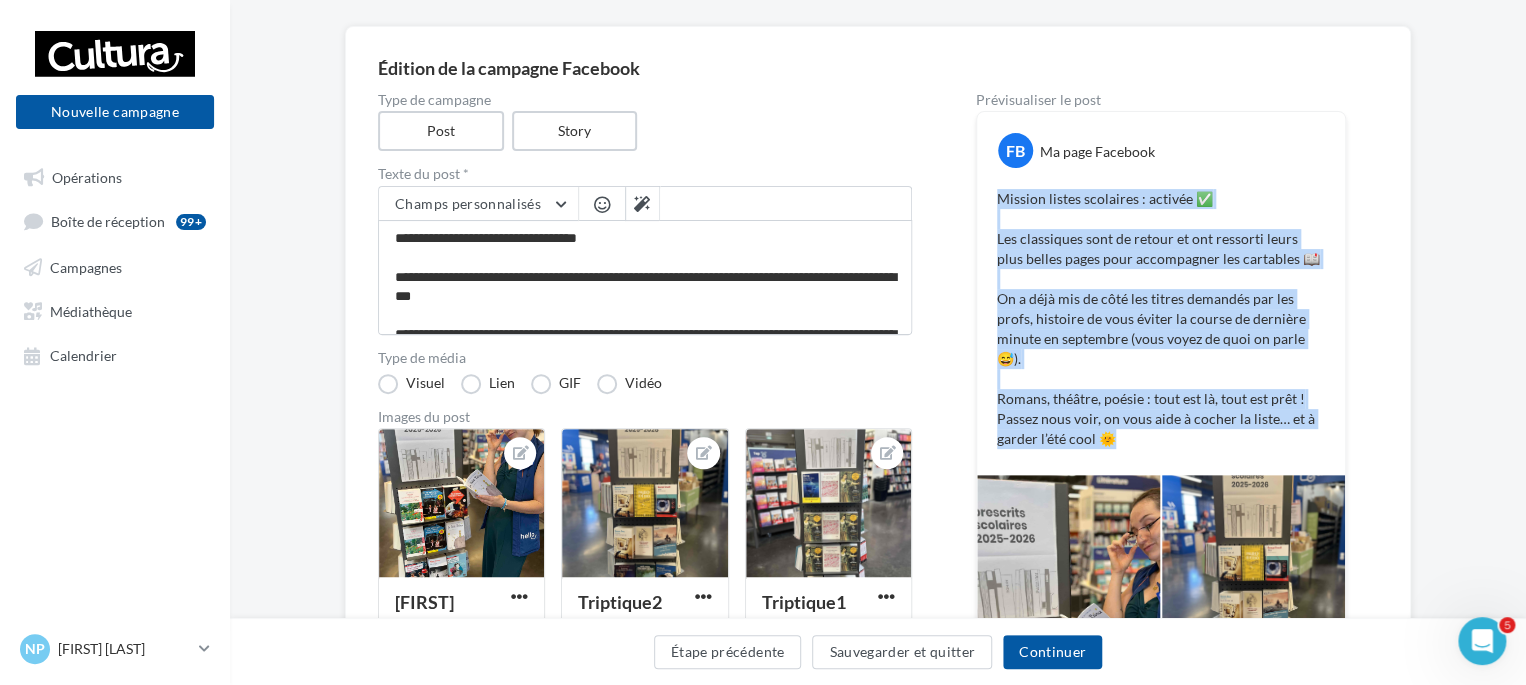 click on "Mission listes scolaires : activée ✅ Les classiques sont de retour et ont ressorti leurs plus belles pages pour accompagner les cartables 📖 On a déjà mis de côté les titres demandés par les profs, histoire de vous éviter la course de dernière minute en septembre (vous voyez de quoi on parle 😅). Romans, théâtre, poésie : tout est là, tout est prêt ! Passez nous voir, on vous aide à cocher la liste… et à garder l’été cool 🌞" at bounding box center [1161, 319] 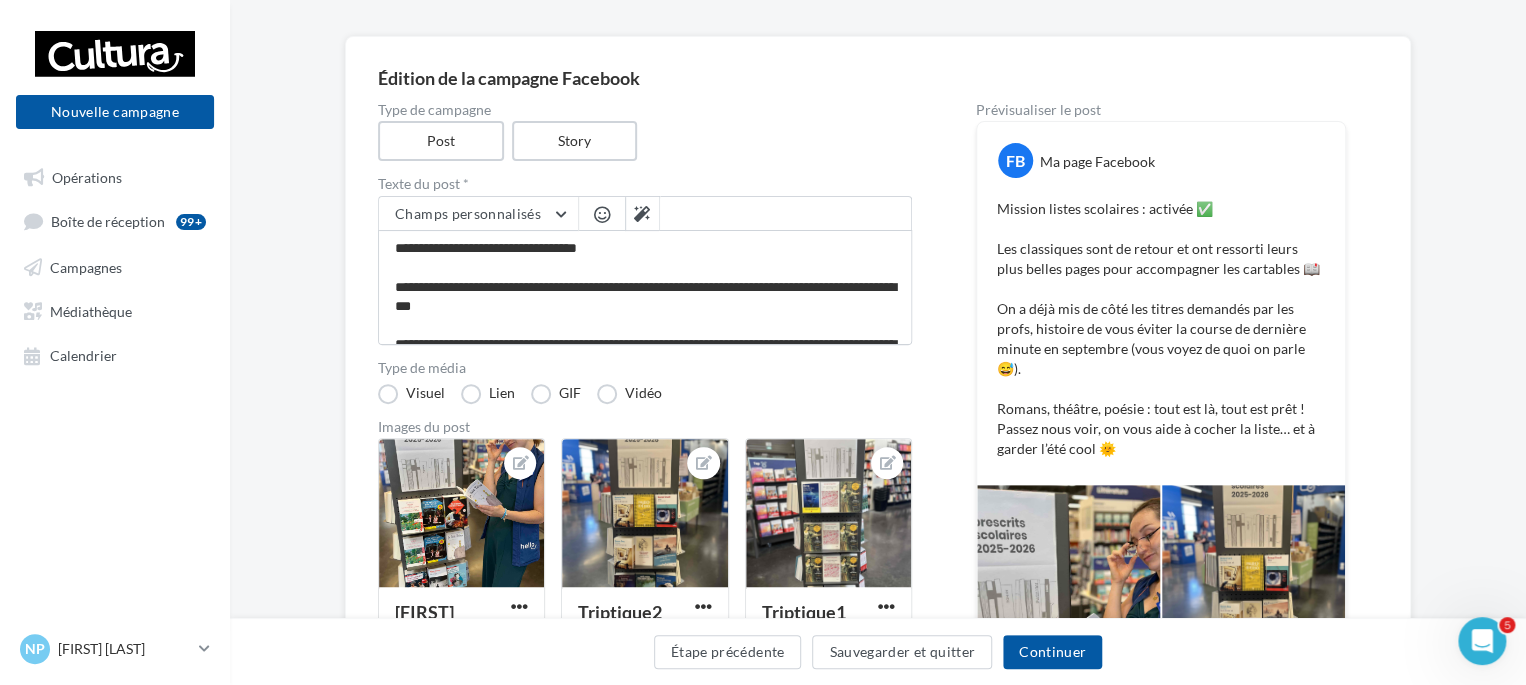 scroll, scrollTop: 136, scrollLeft: 0, axis: vertical 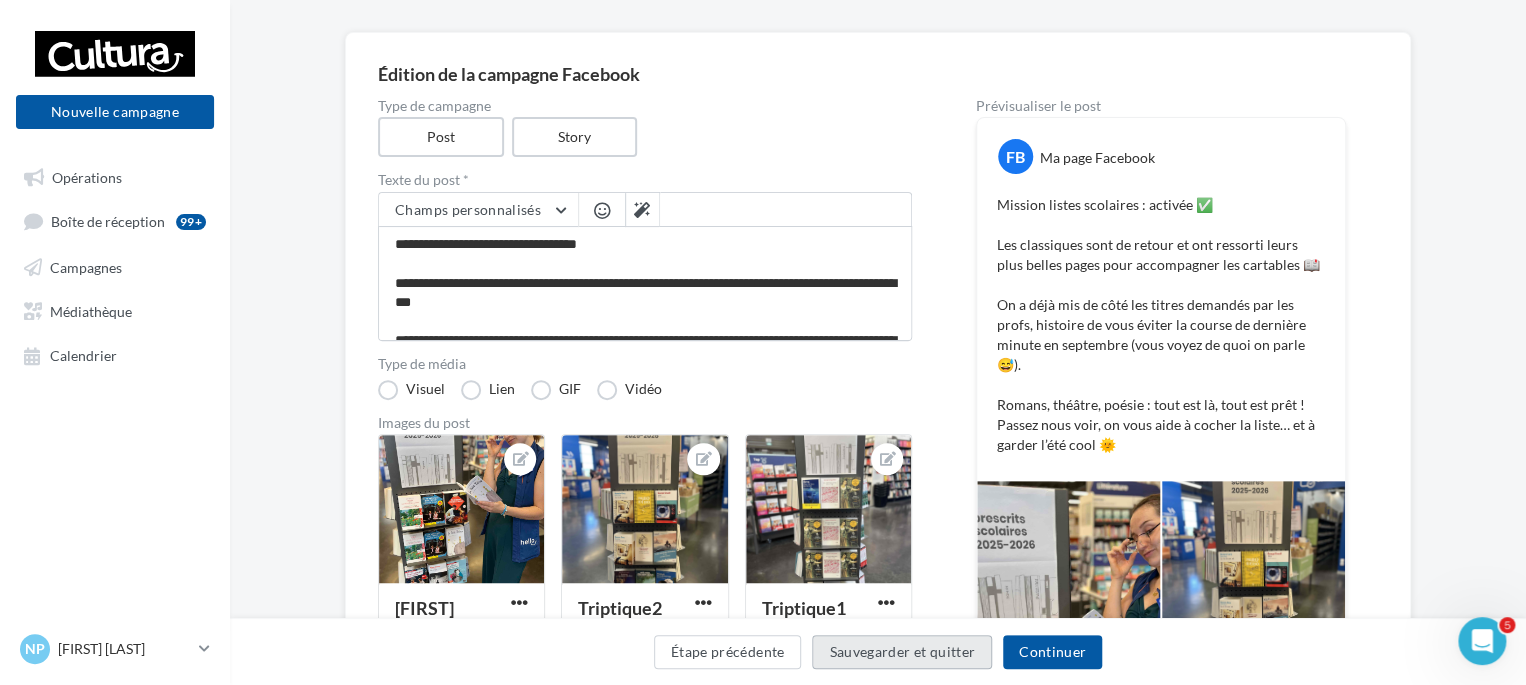 click on "Sauvegarder et quitter" at bounding box center (902, 652) 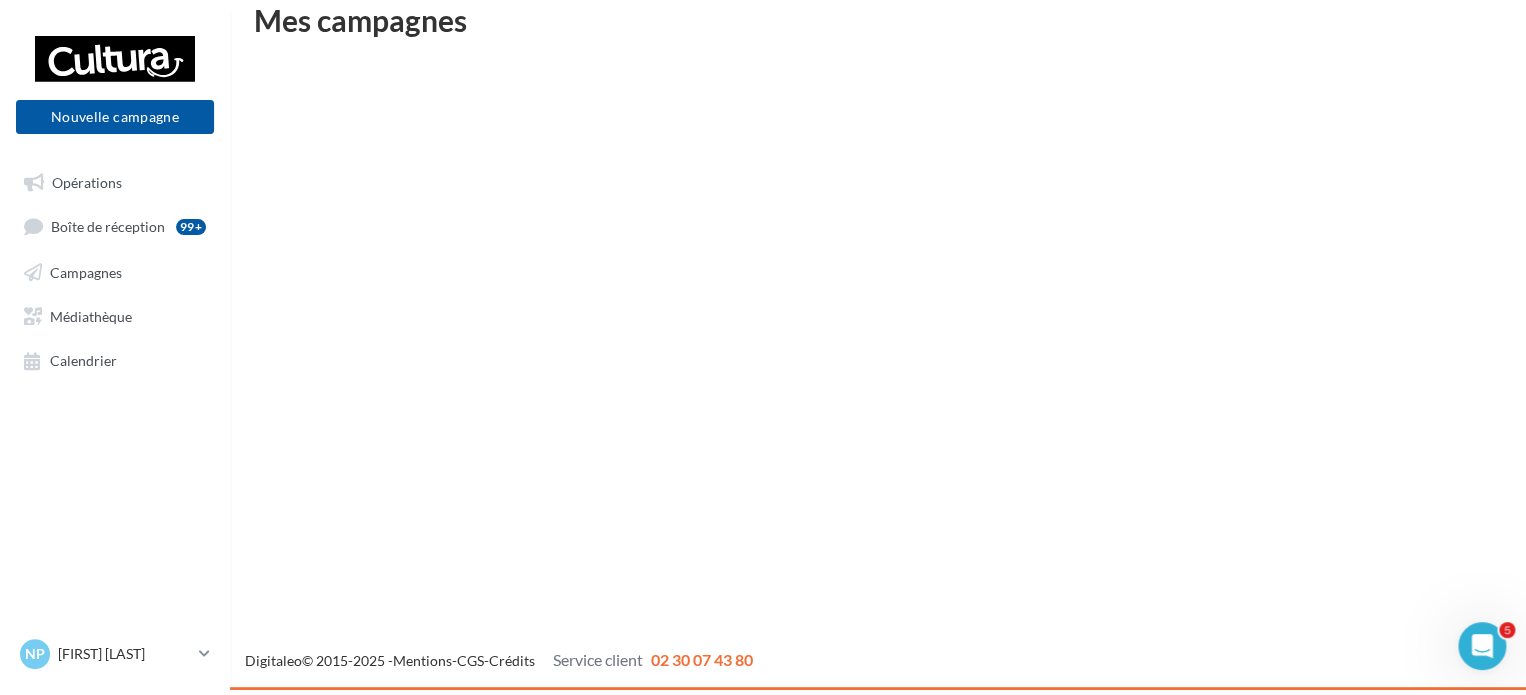 scroll, scrollTop: 32, scrollLeft: 0, axis: vertical 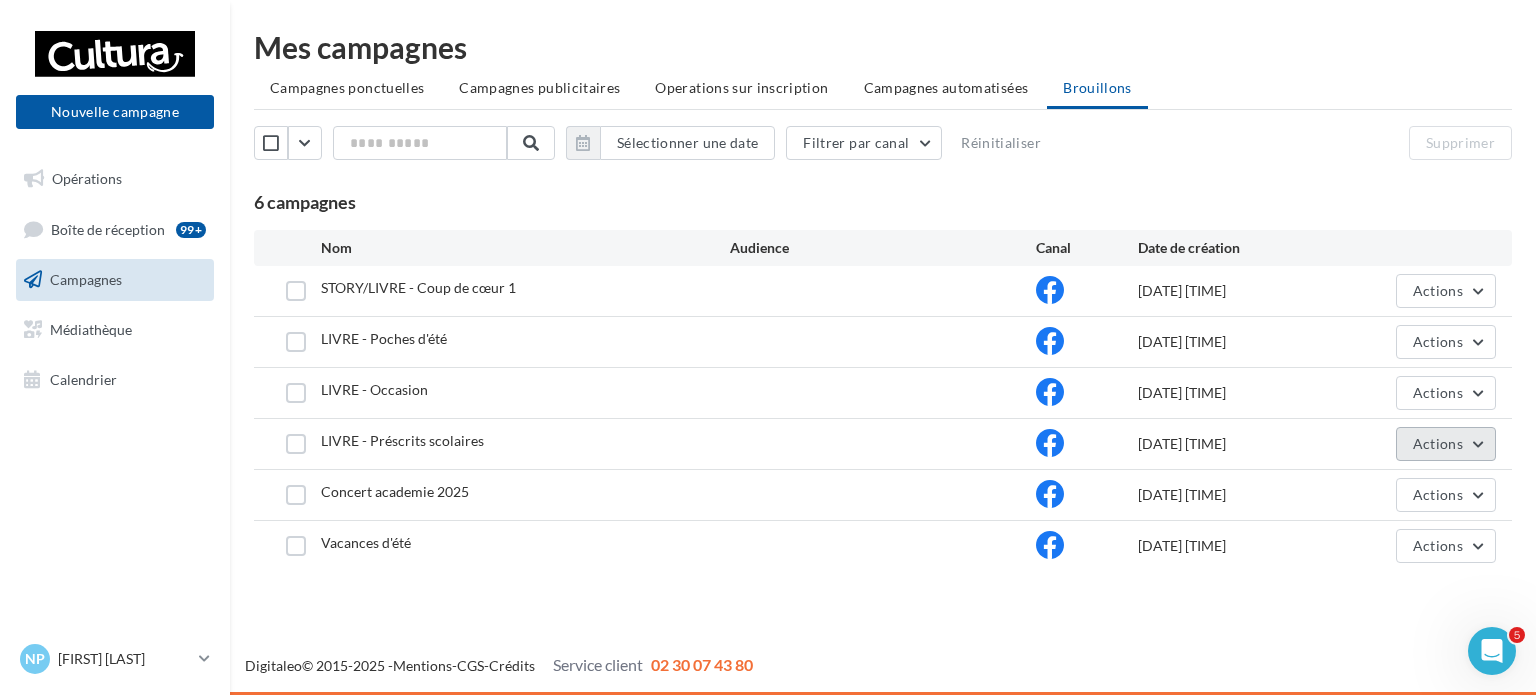 click on "Actions" at bounding box center [1446, 291] 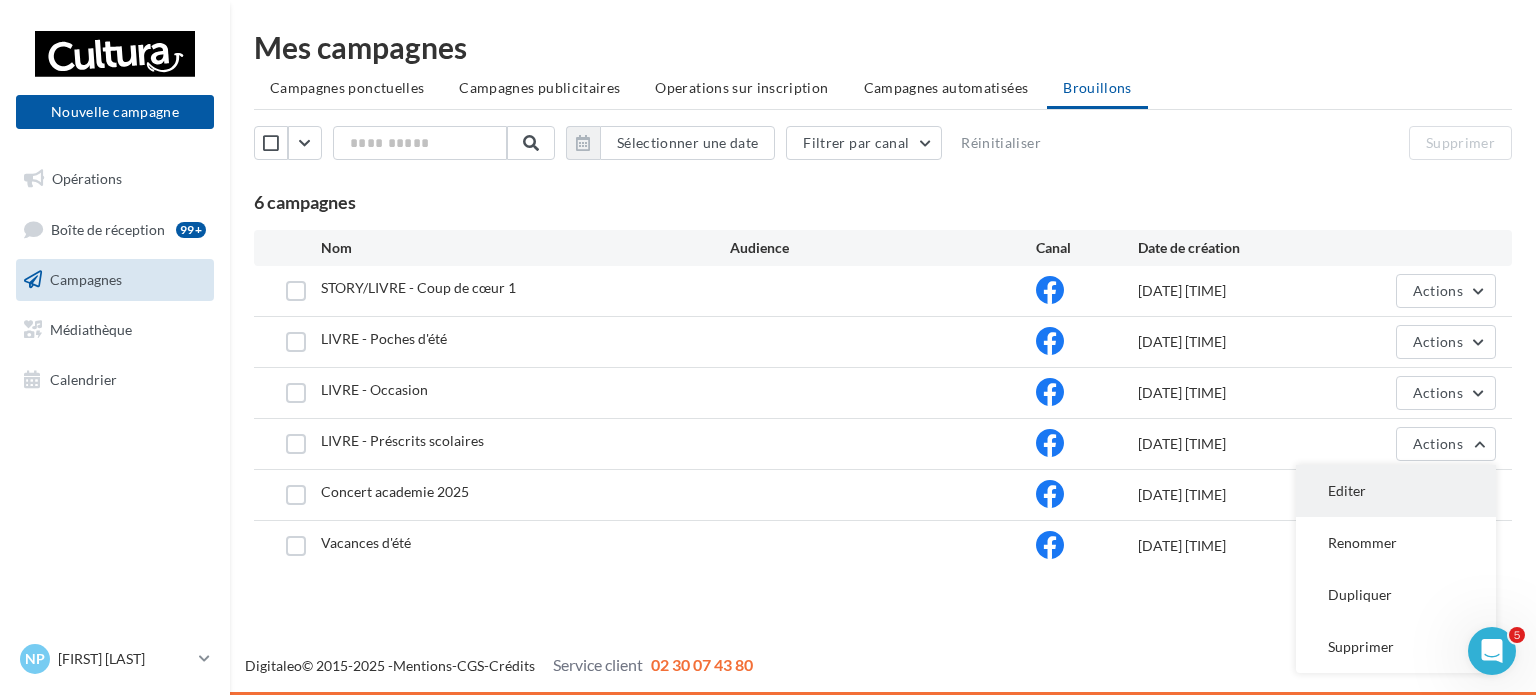 click on "Editer" at bounding box center (1396, 491) 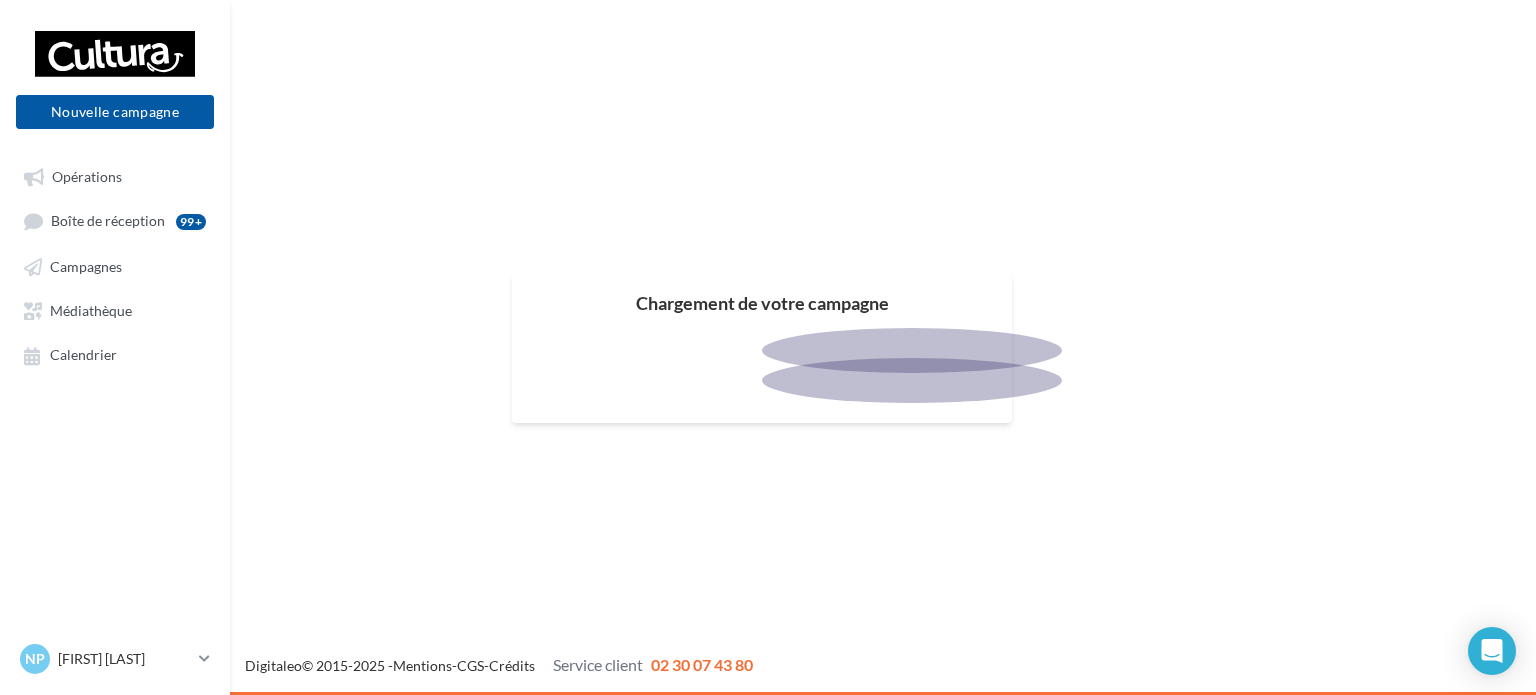 scroll, scrollTop: 0, scrollLeft: 0, axis: both 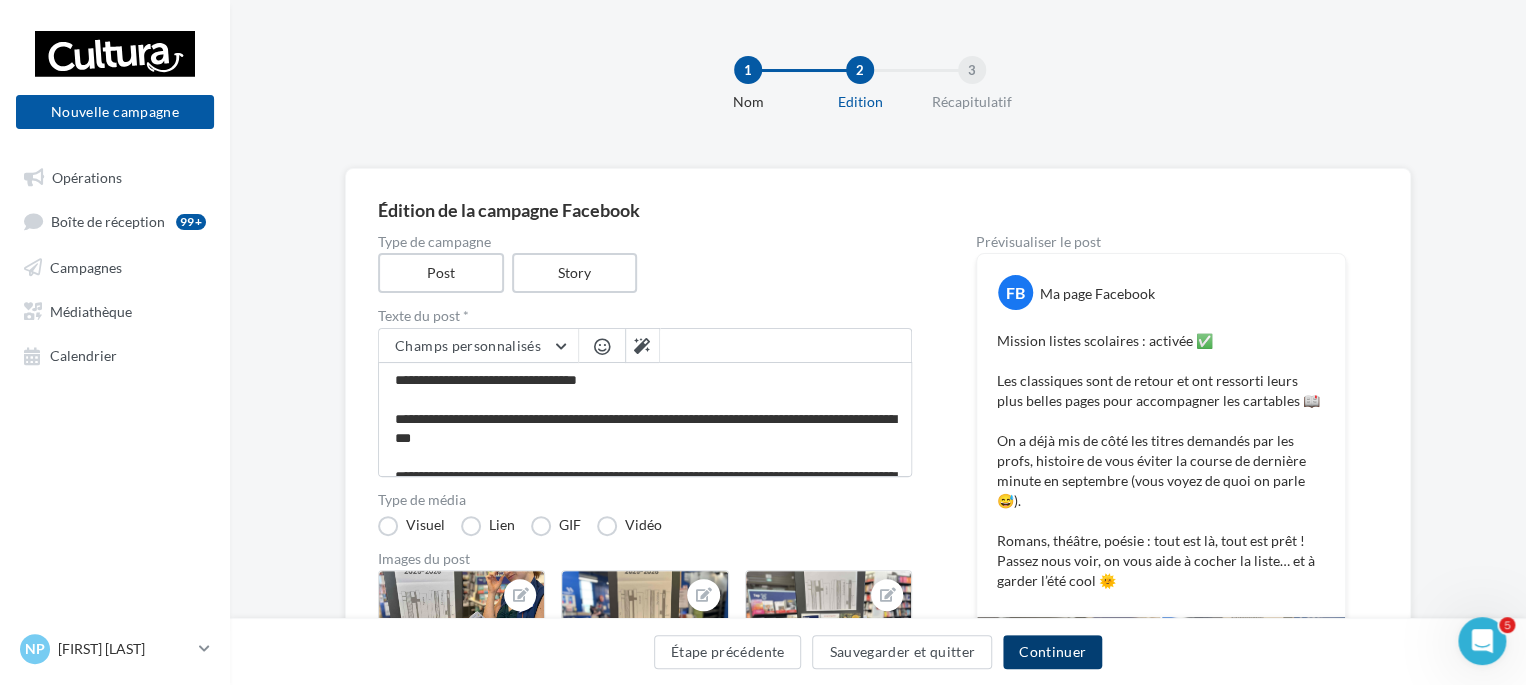 click on "Continuer" at bounding box center [1052, 652] 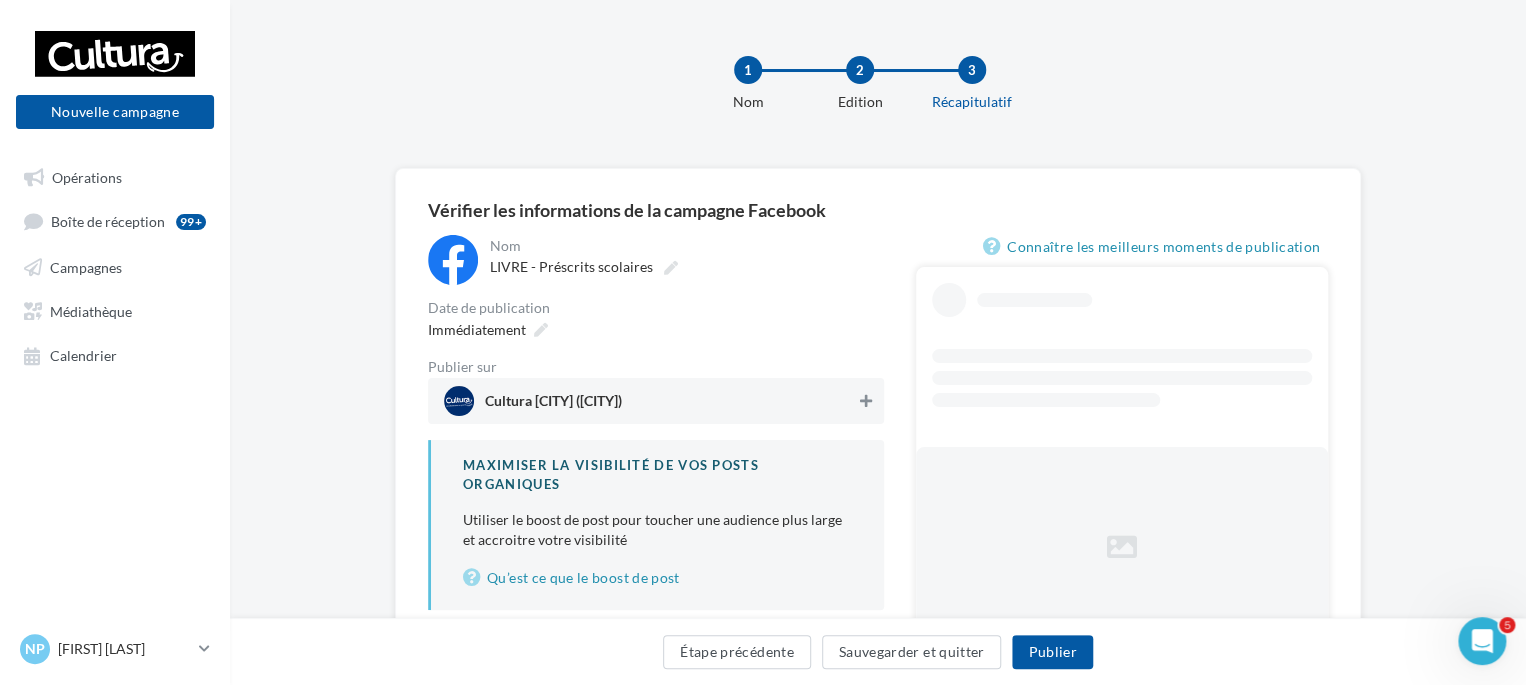 click at bounding box center [866, 401] 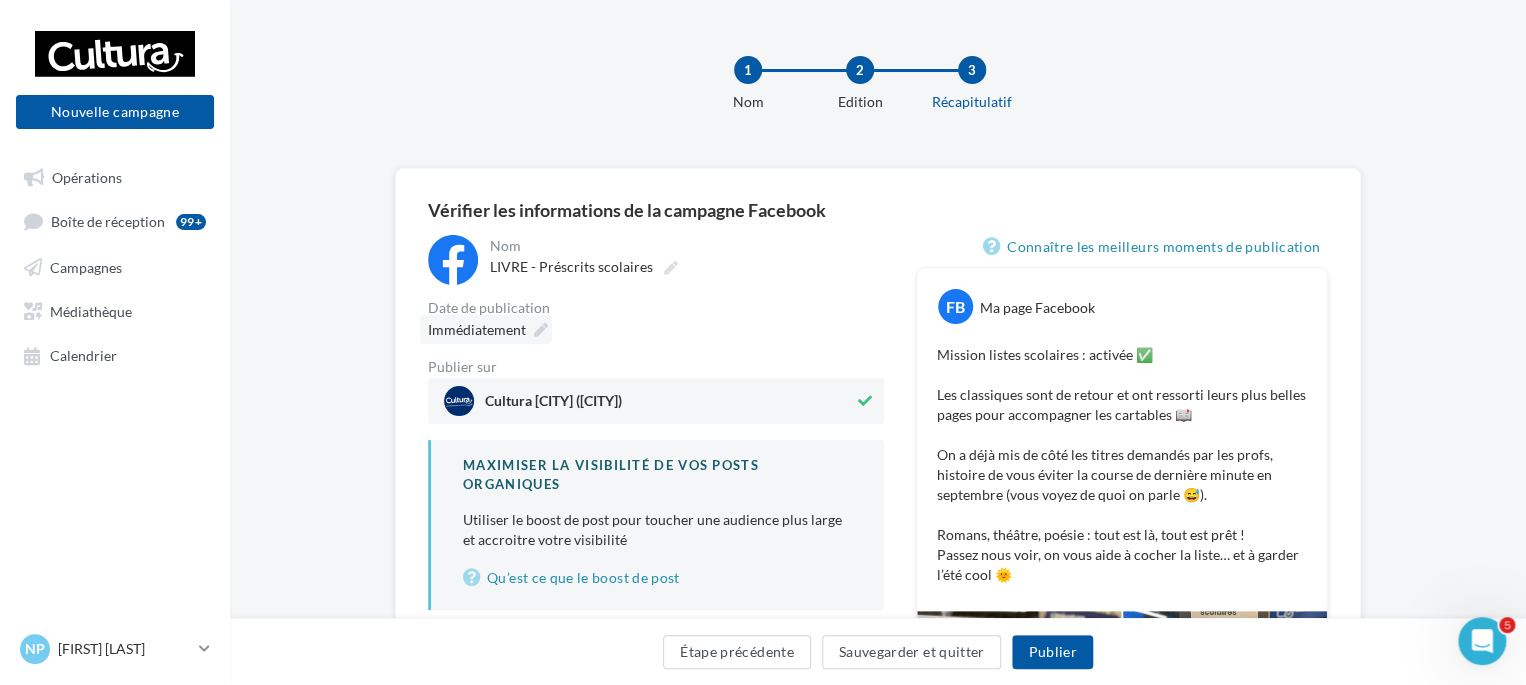 click at bounding box center [541, 330] 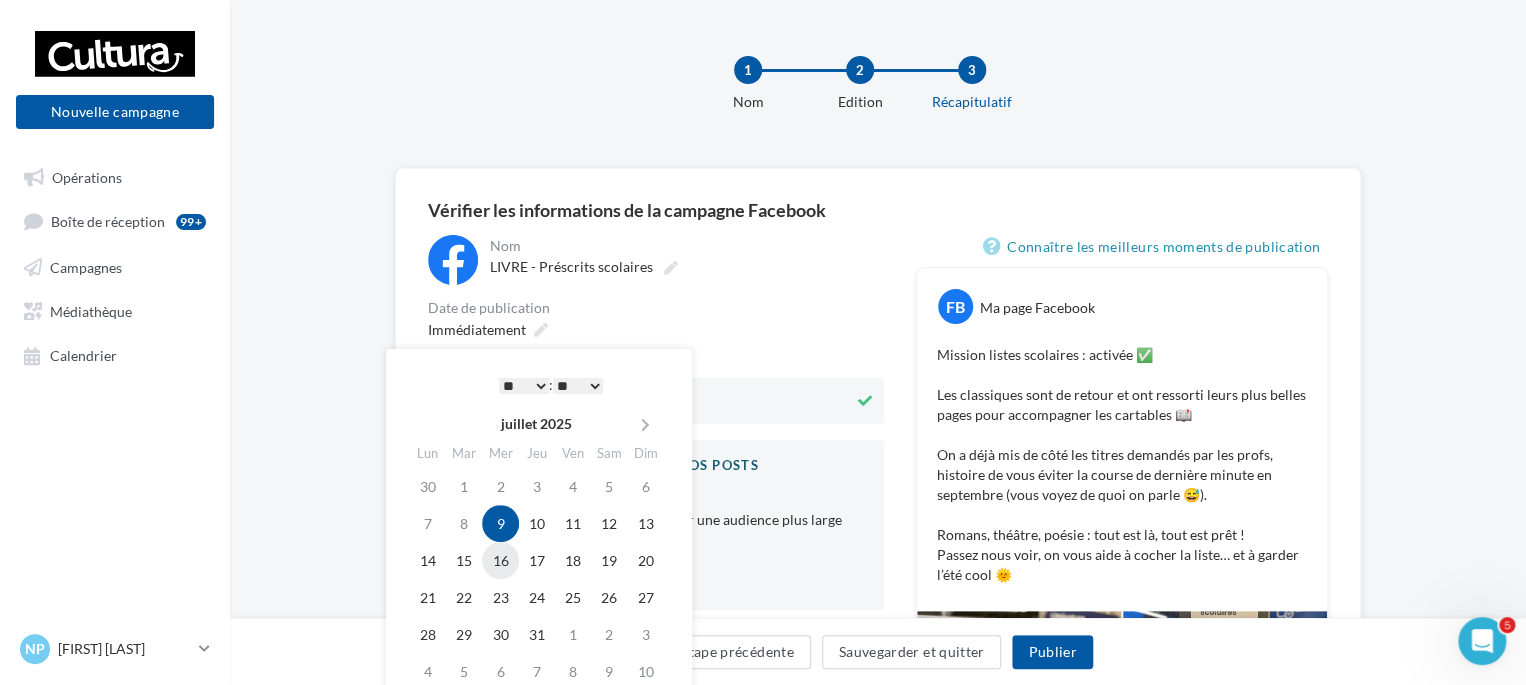 click on "16" at bounding box center (500, 523) 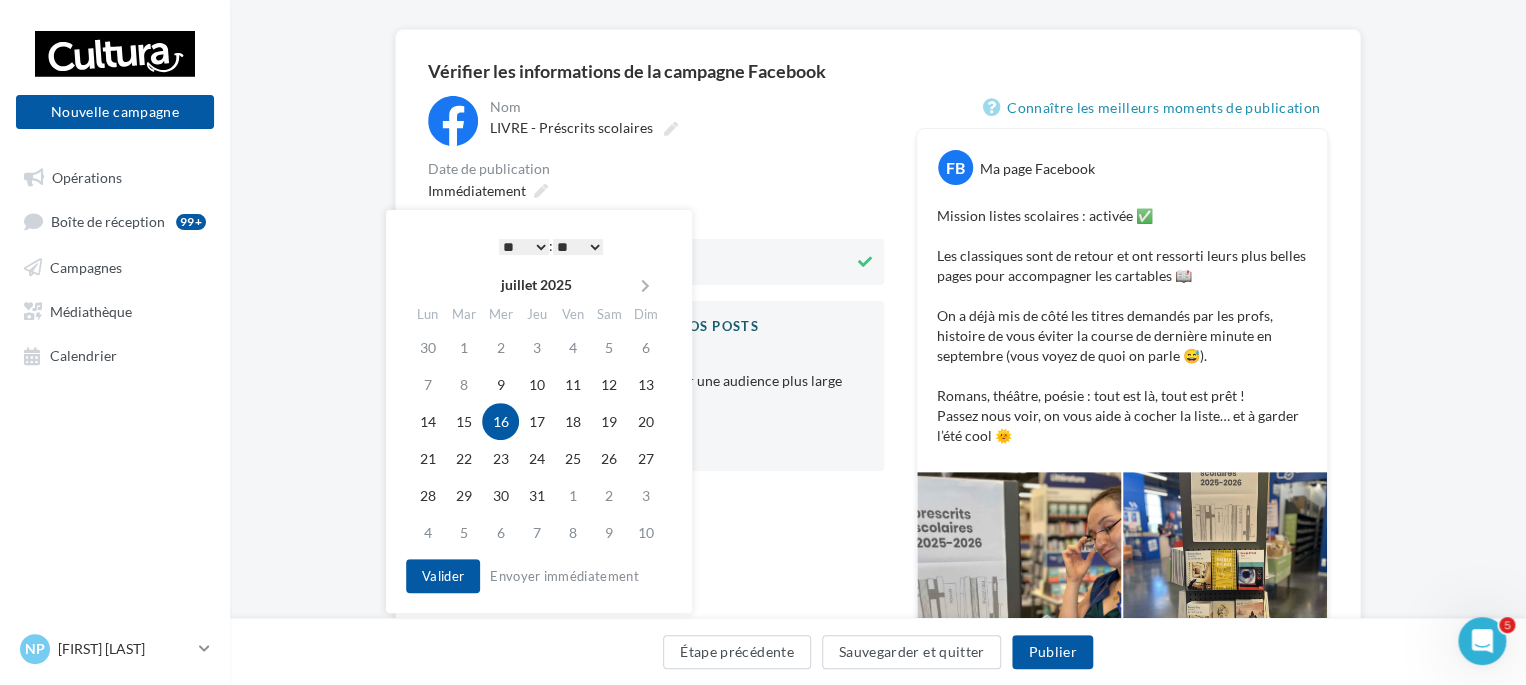 scroll, scrollTop: 140, scrollLeft: 0, axis: vertical 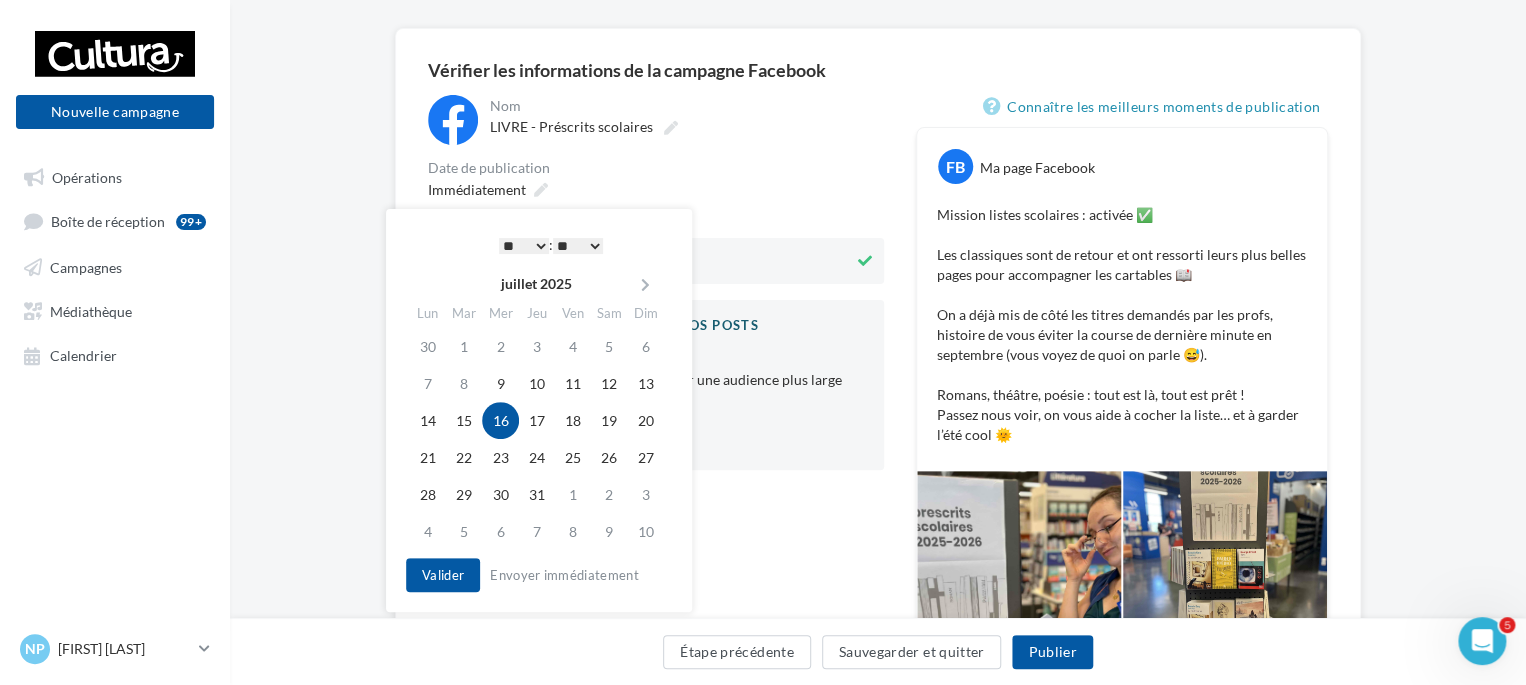 click on "* * * * * * * * * * ** ** ** ** ** ** ** ** ** ** ** ** ** **" at bounding box center (524, 246) 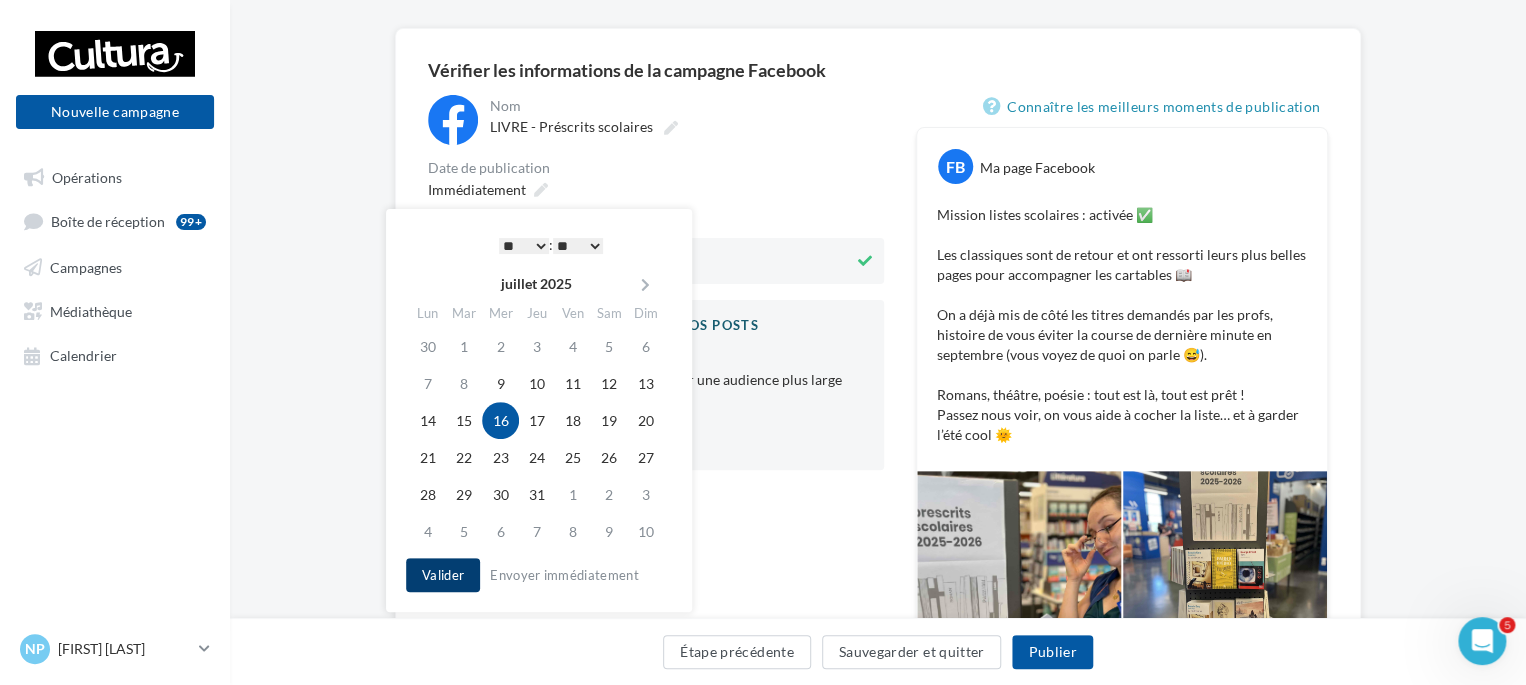 click on "Valider" at bounding box center (443, 575) 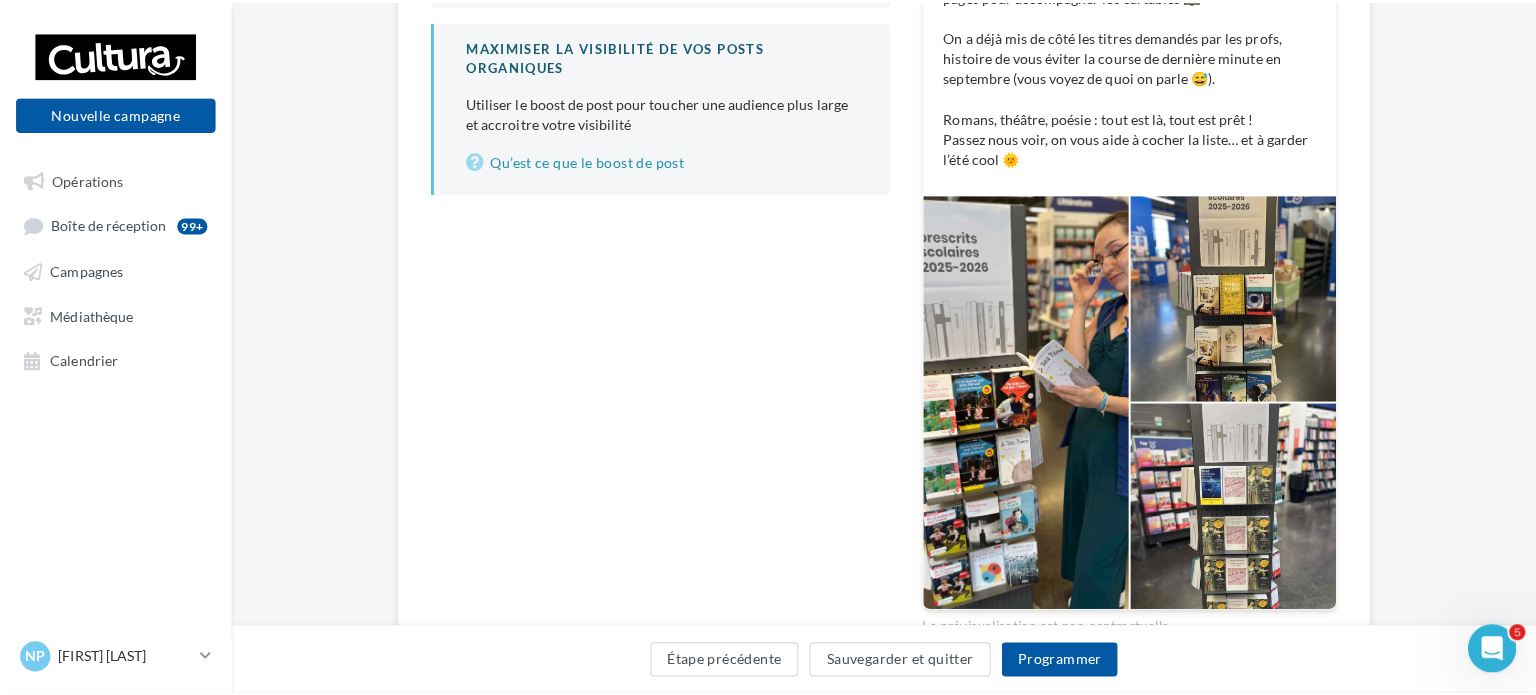 scroll, scrollTop: 420, scrollLeft: 0, axis: vertical 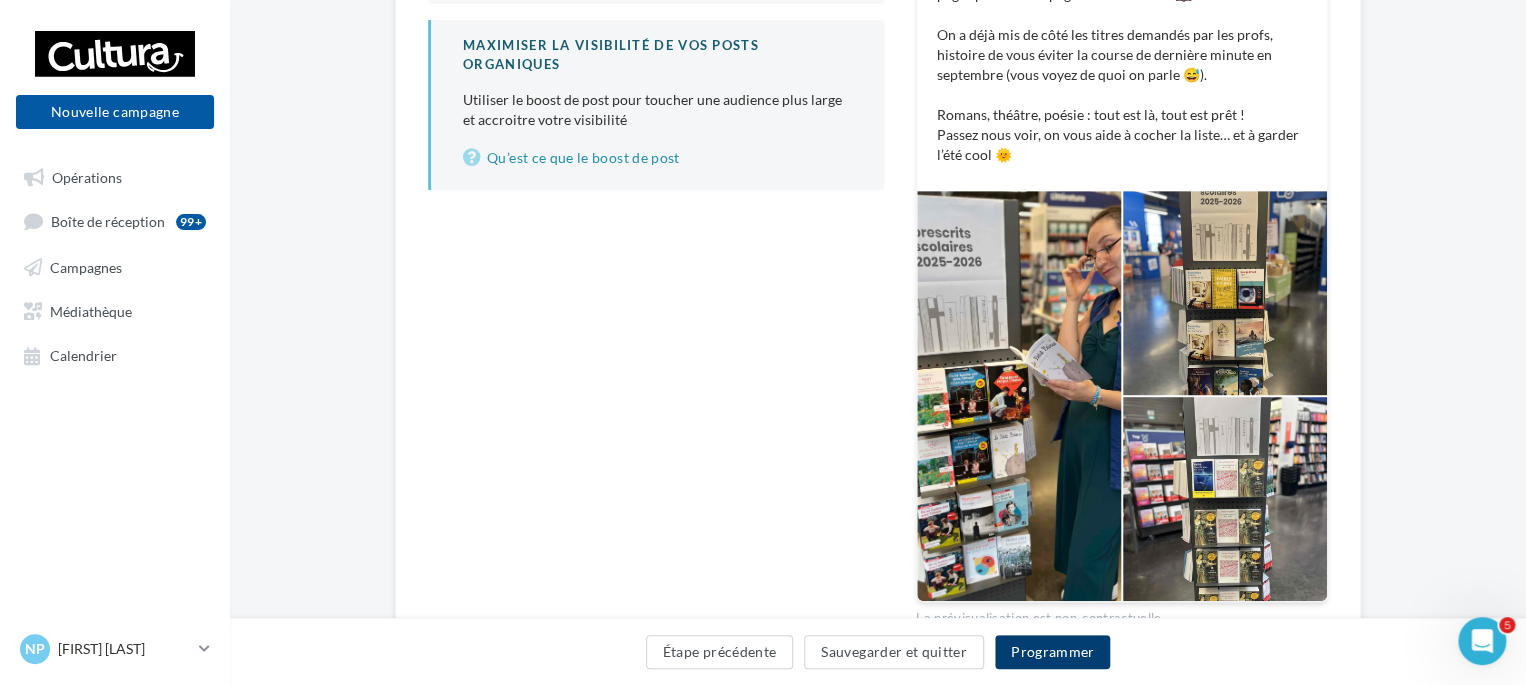 click on "Programmer" at bounding box center (1053, 652) 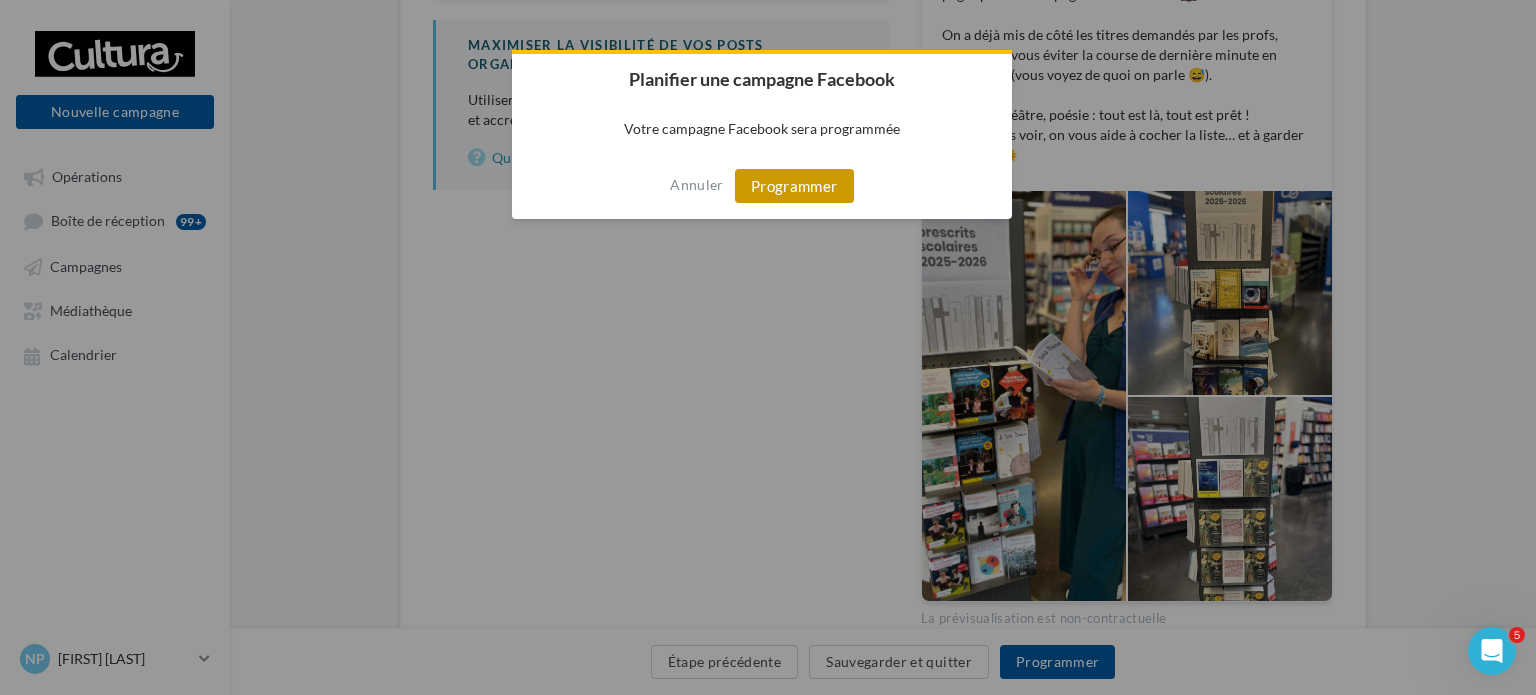 click on "Programmer" at bounding box center (794, 186) 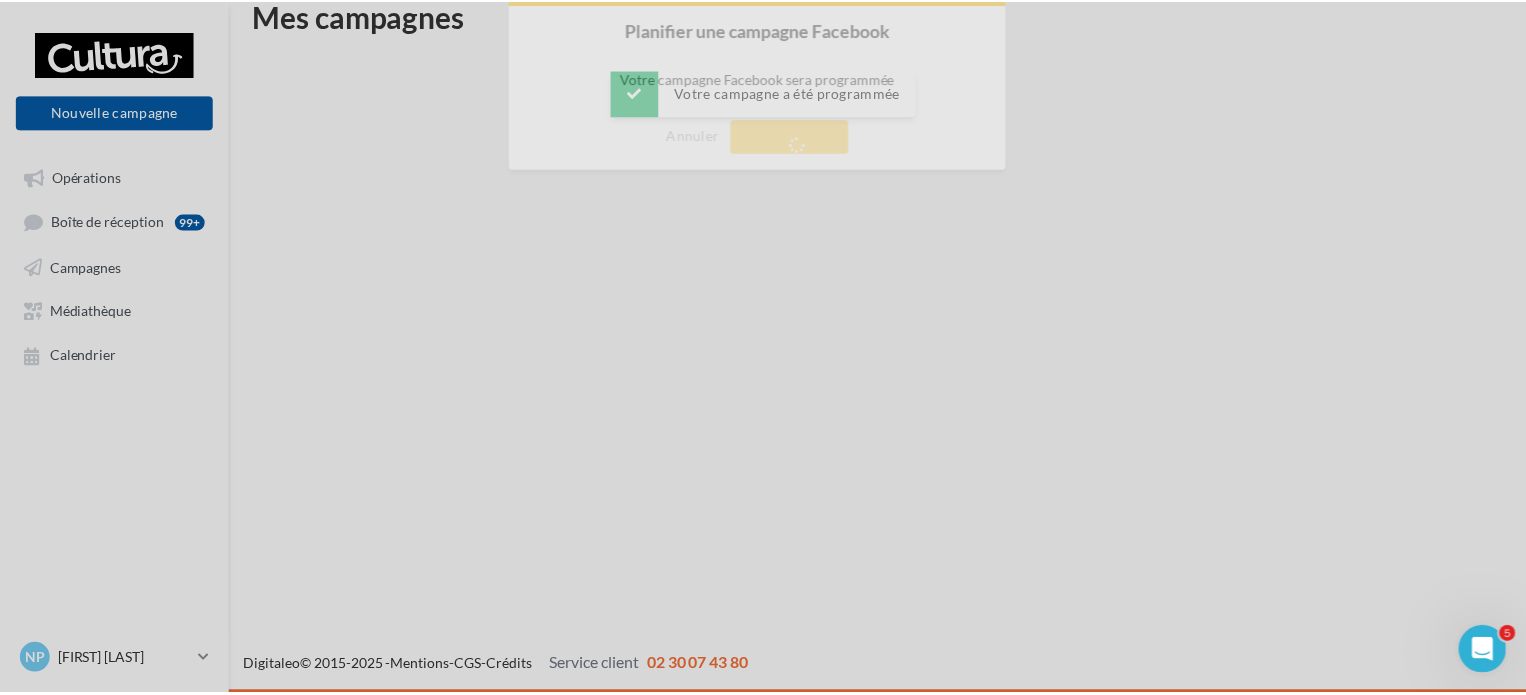 scroll, scrollTop: 32, scrollLeft: 0, axis: vertical 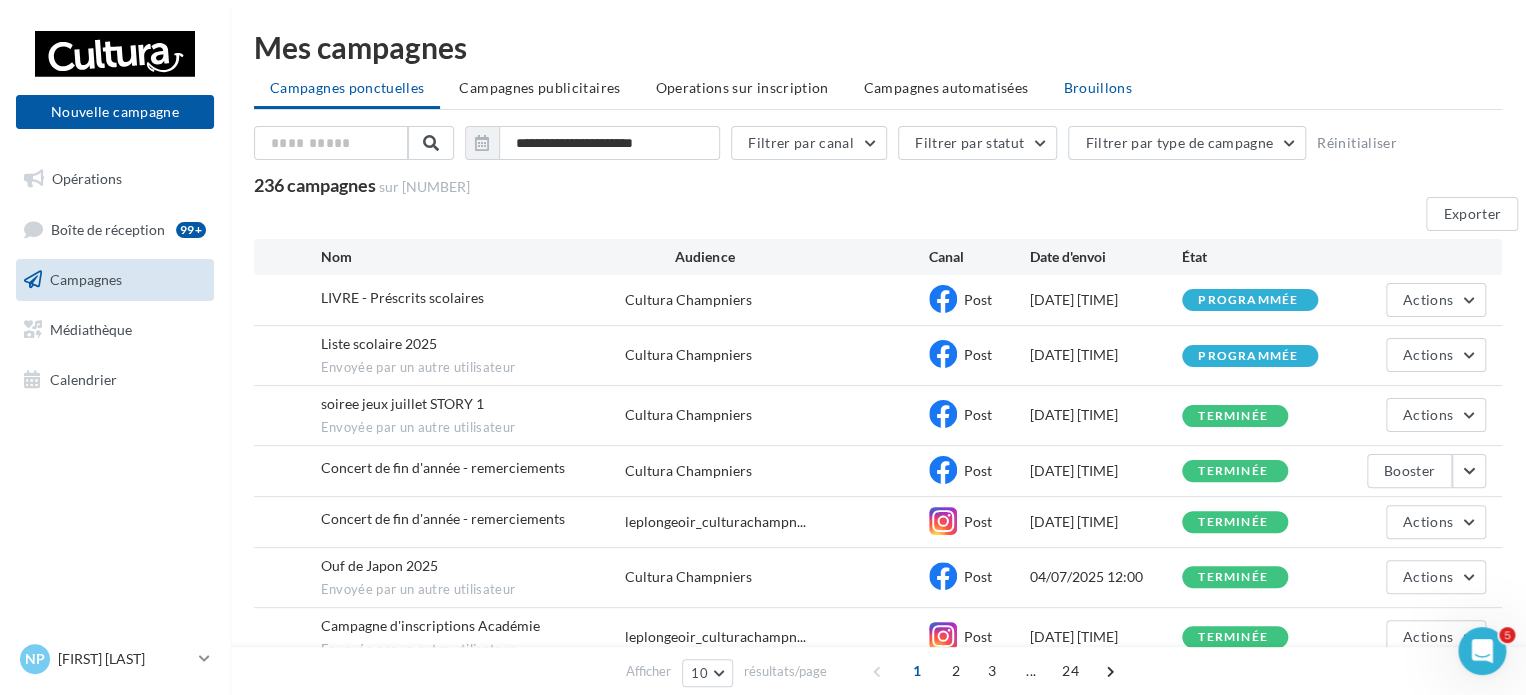 click on "Brouillons" at bounding box center [347, 87] 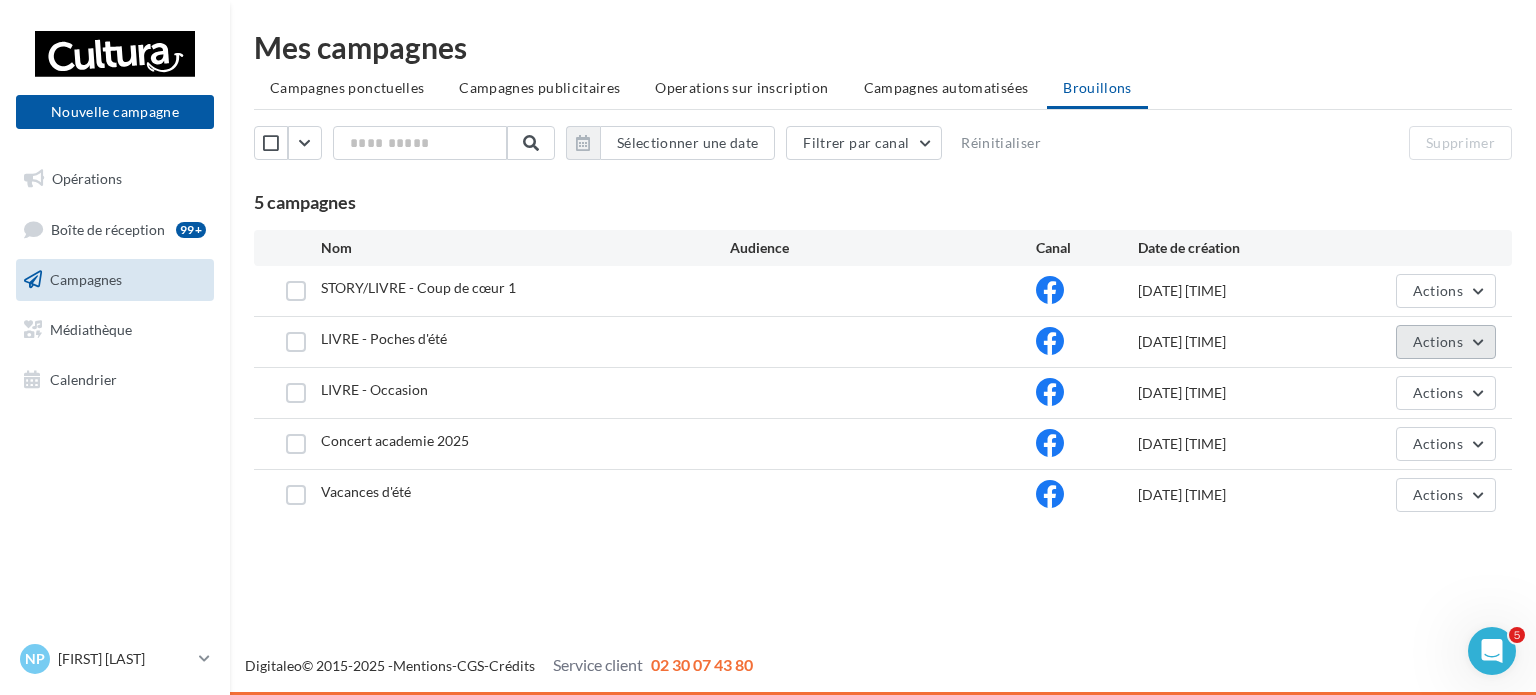 click on "Actions" at bounding box center (1446, 291) 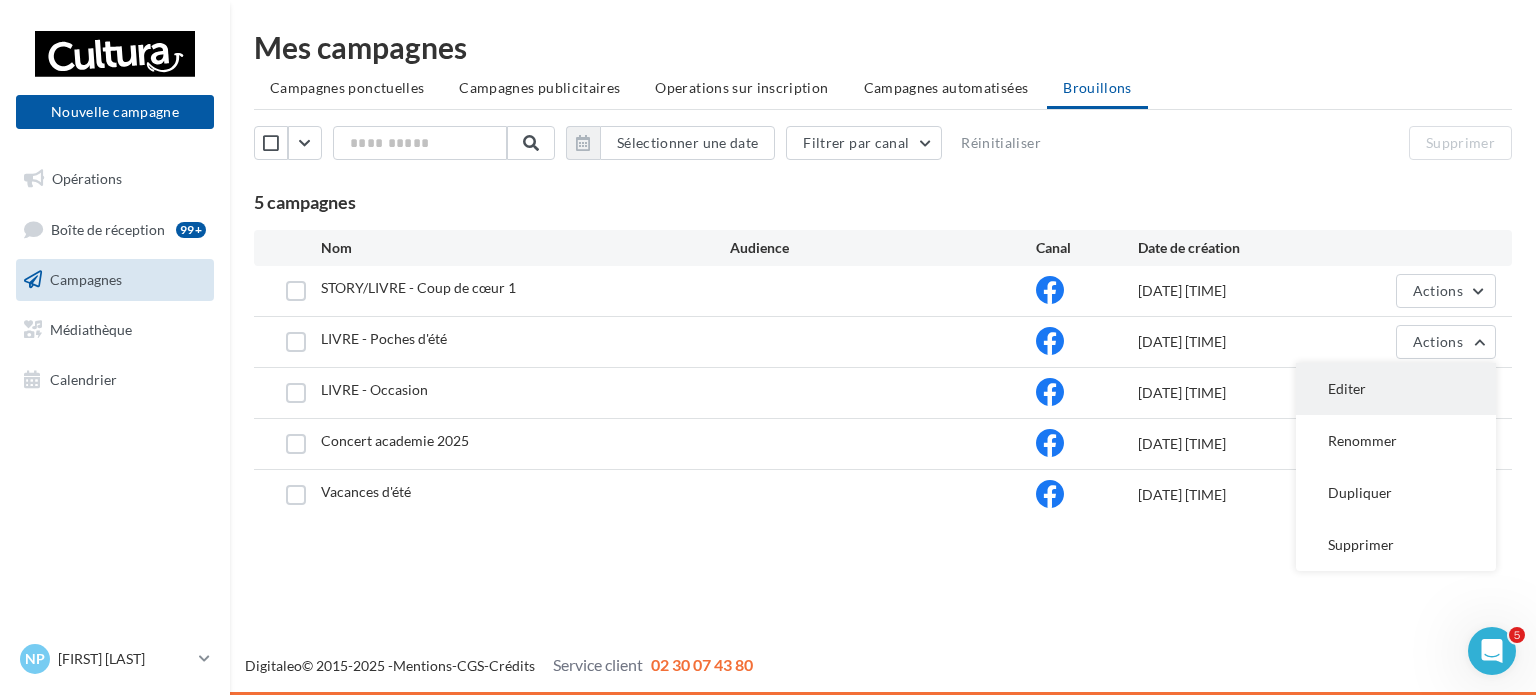 click on "Editer" at bounding box center (1396, 389) 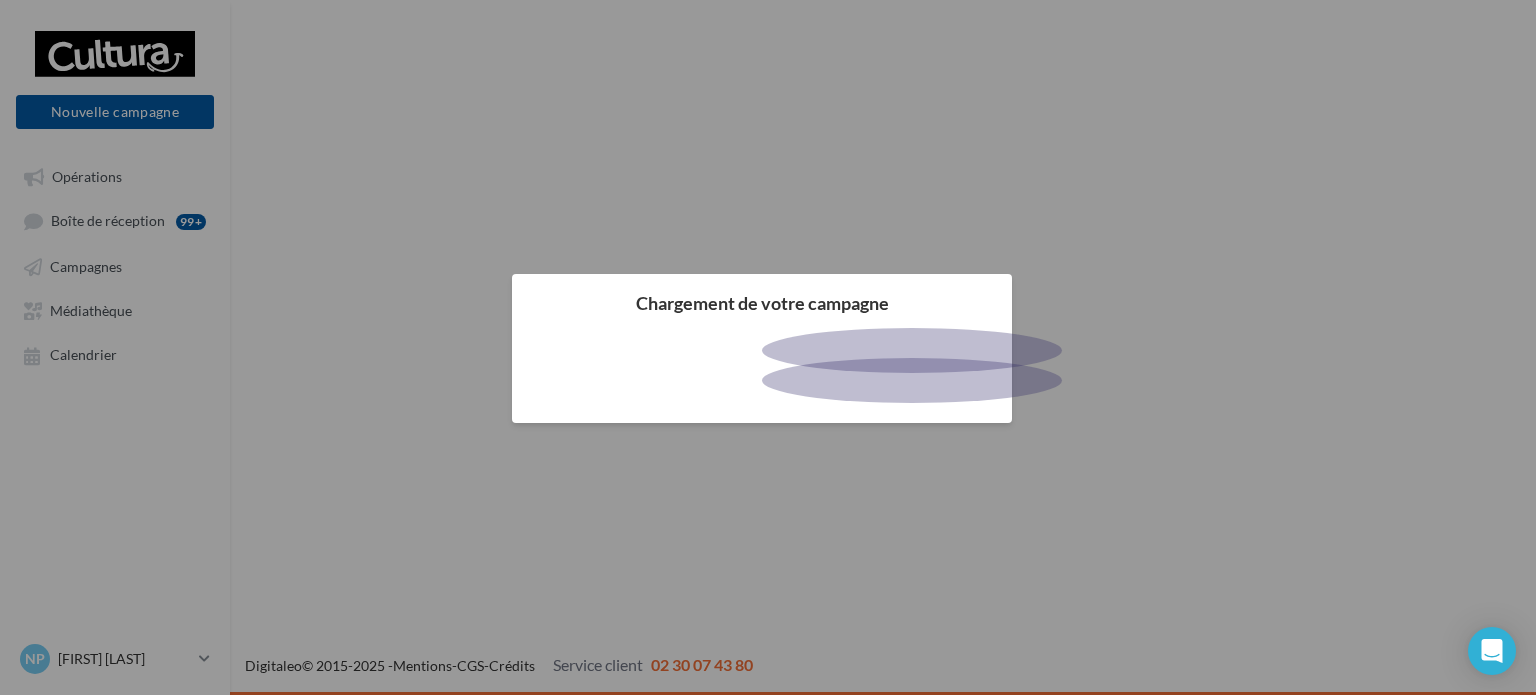 scroll, scrollTop: 0, scrollLeft: 0, axis: both 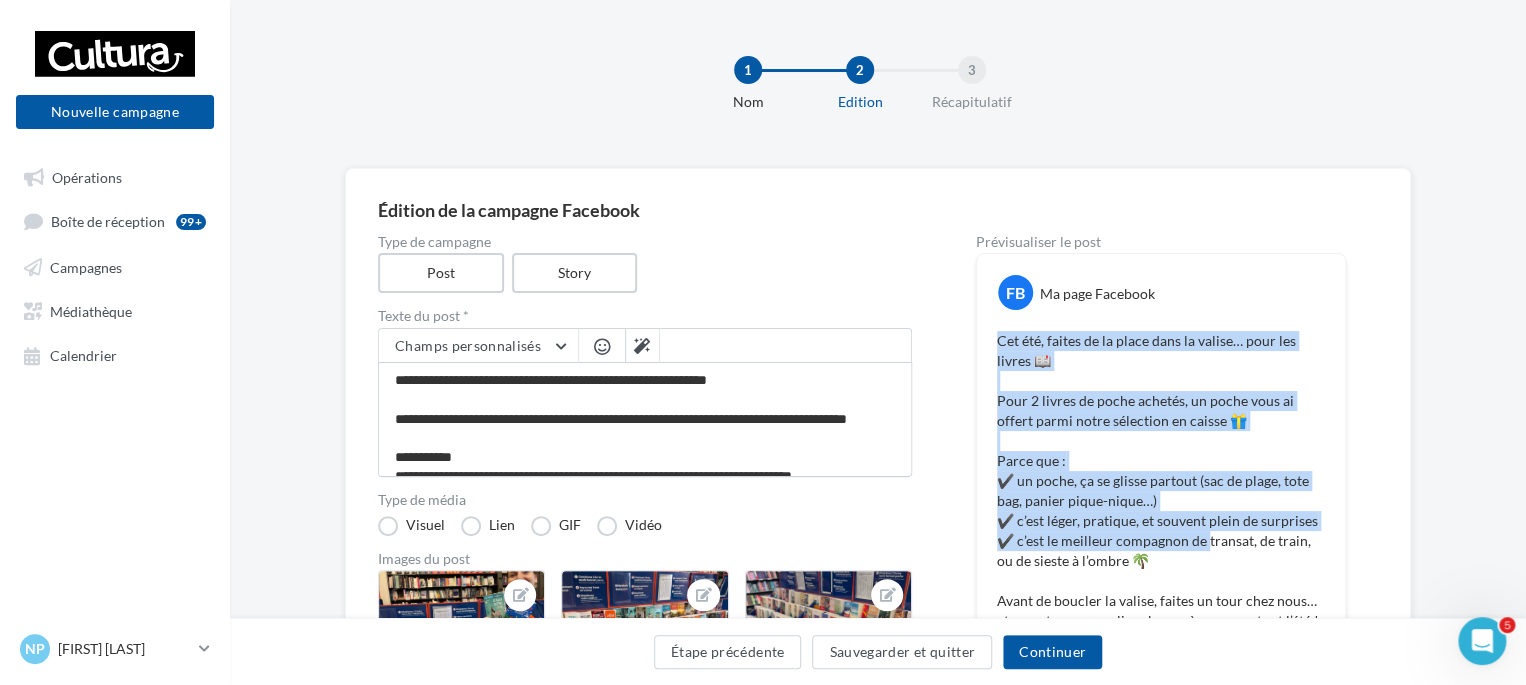 drag, startPoint x: 999, startPoint y: 337, endPoint x: 1208, endPoint y: 534, distance: 287.21072 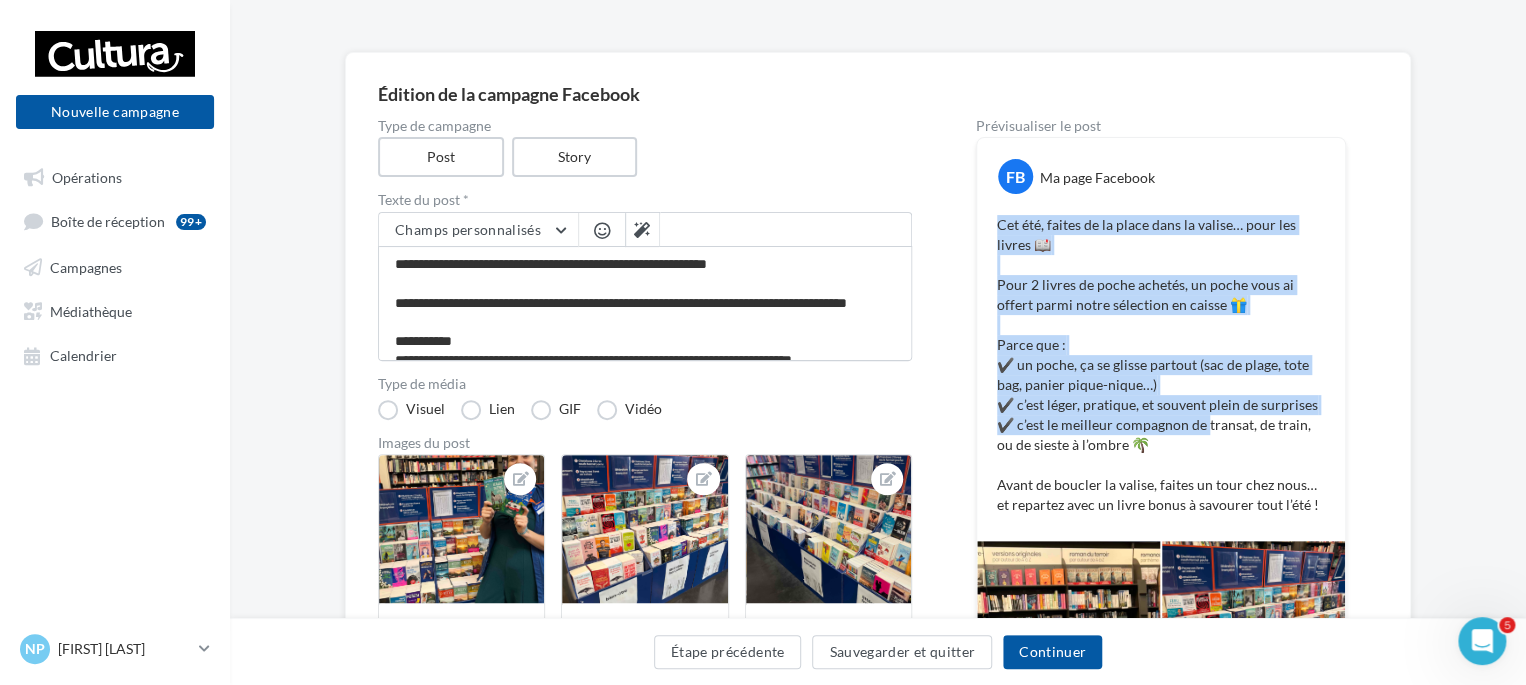 scroll, scrollTop: 118, scrollLeft: 0, axis: vertical 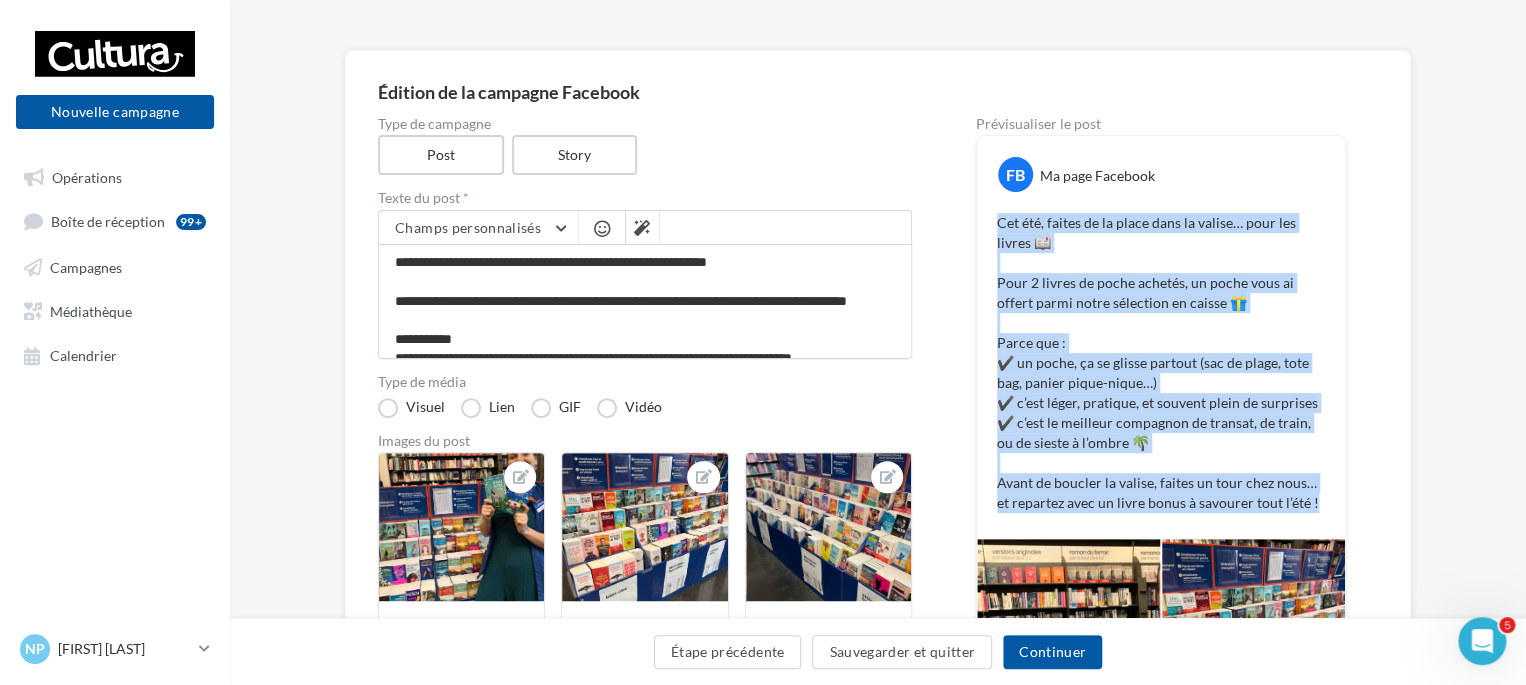 drag, startPoint x: 1322, startPoint y: 499, endPoint x: 996, endPoint y: 215, distance: 432.35632 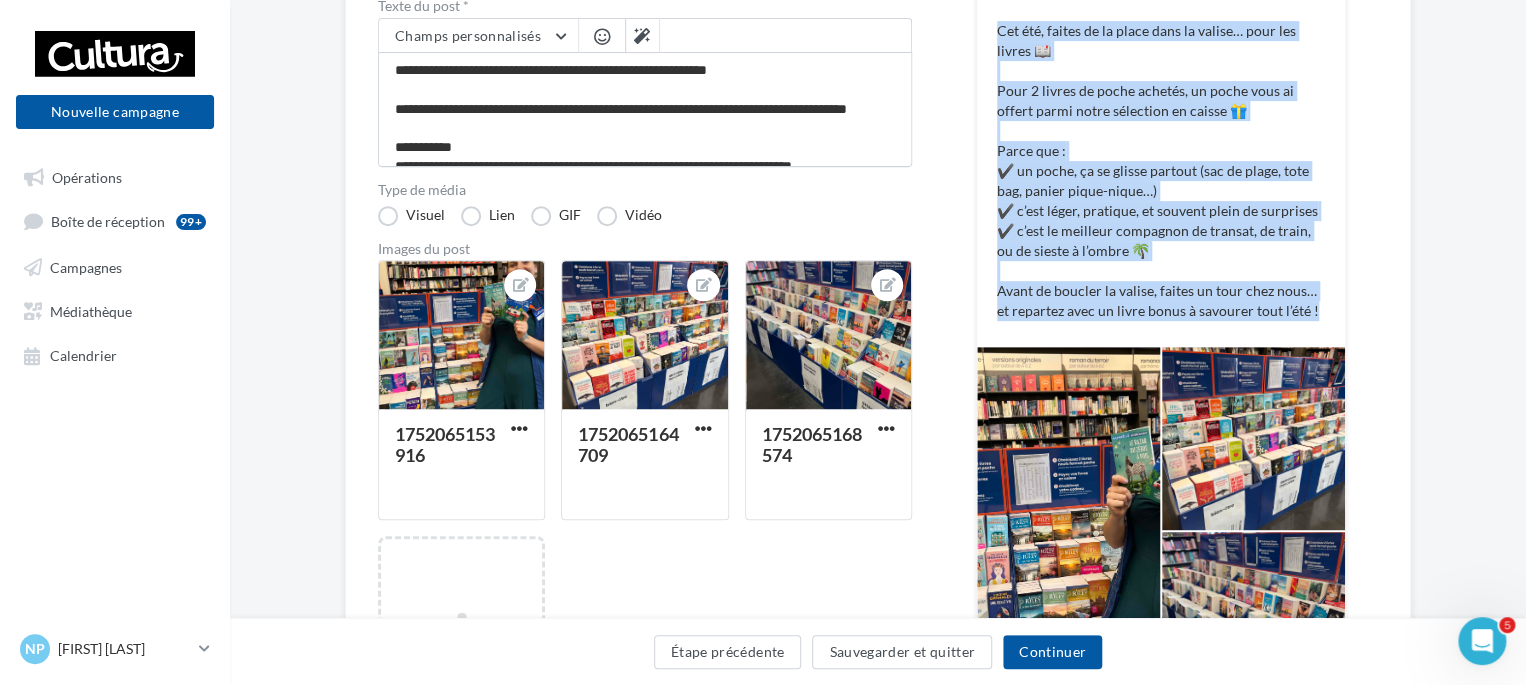 scroll, scrollTop: 370, scrollLeft: 0, axis: vertical 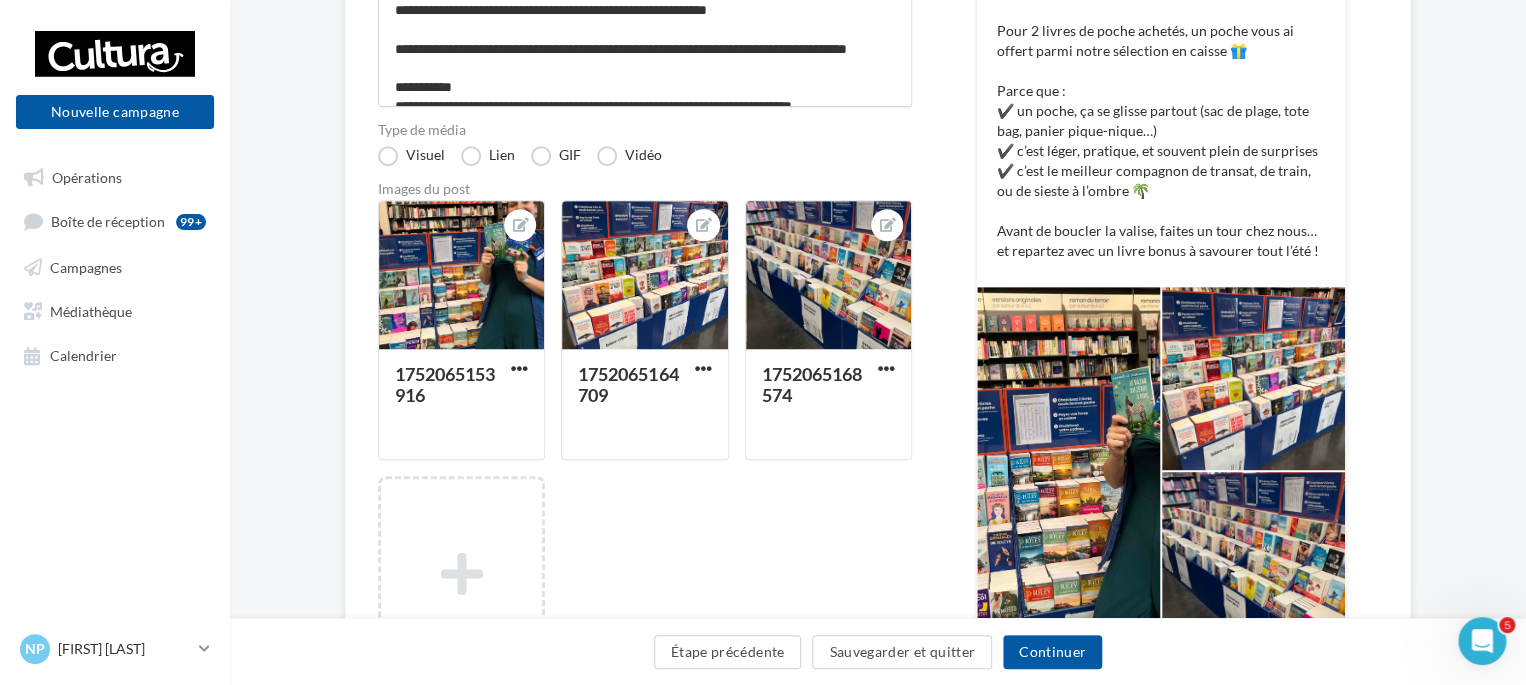 click on "1752065153916
1752065164709
1752065168574
Ajouter une image     Format: png, jpg" at bounding box center [653, 478] 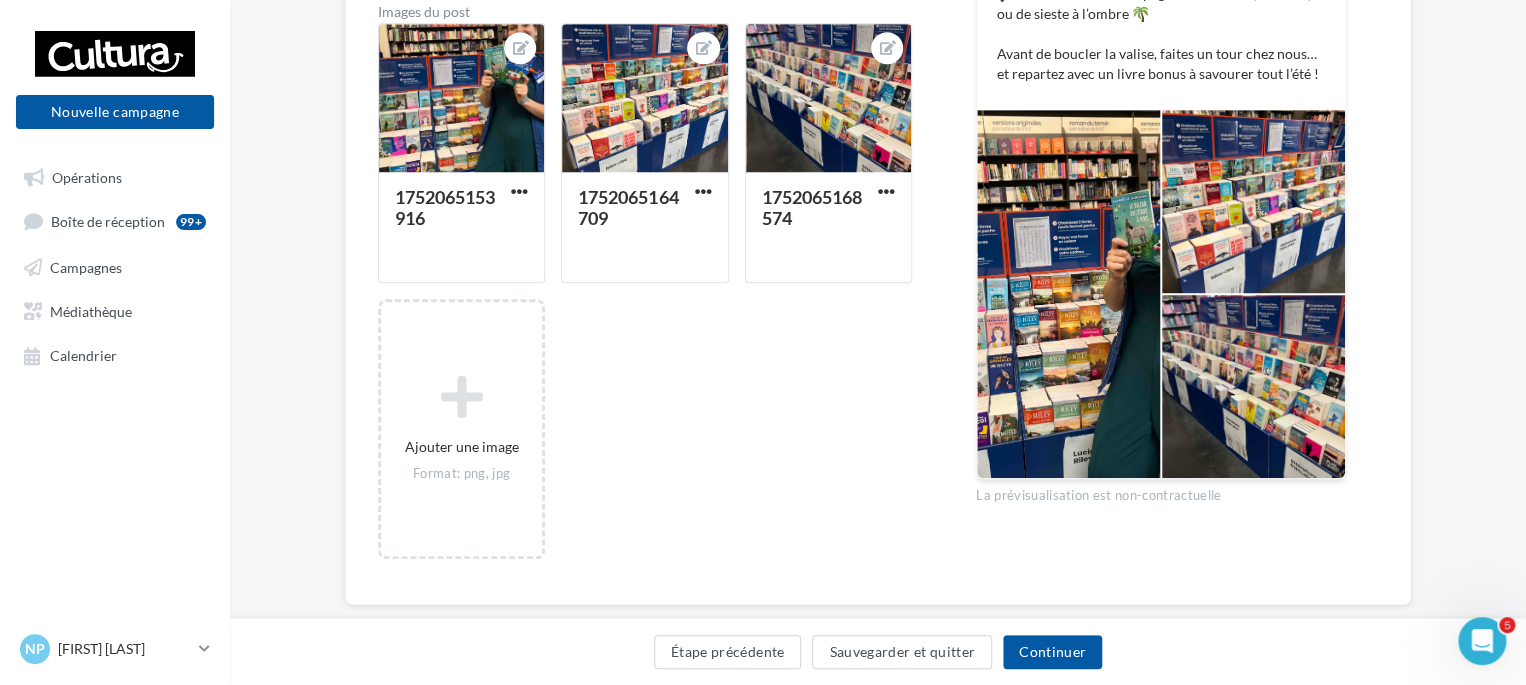scroll, scrollTop: 584, scrollLeft: 0, axis: vertical 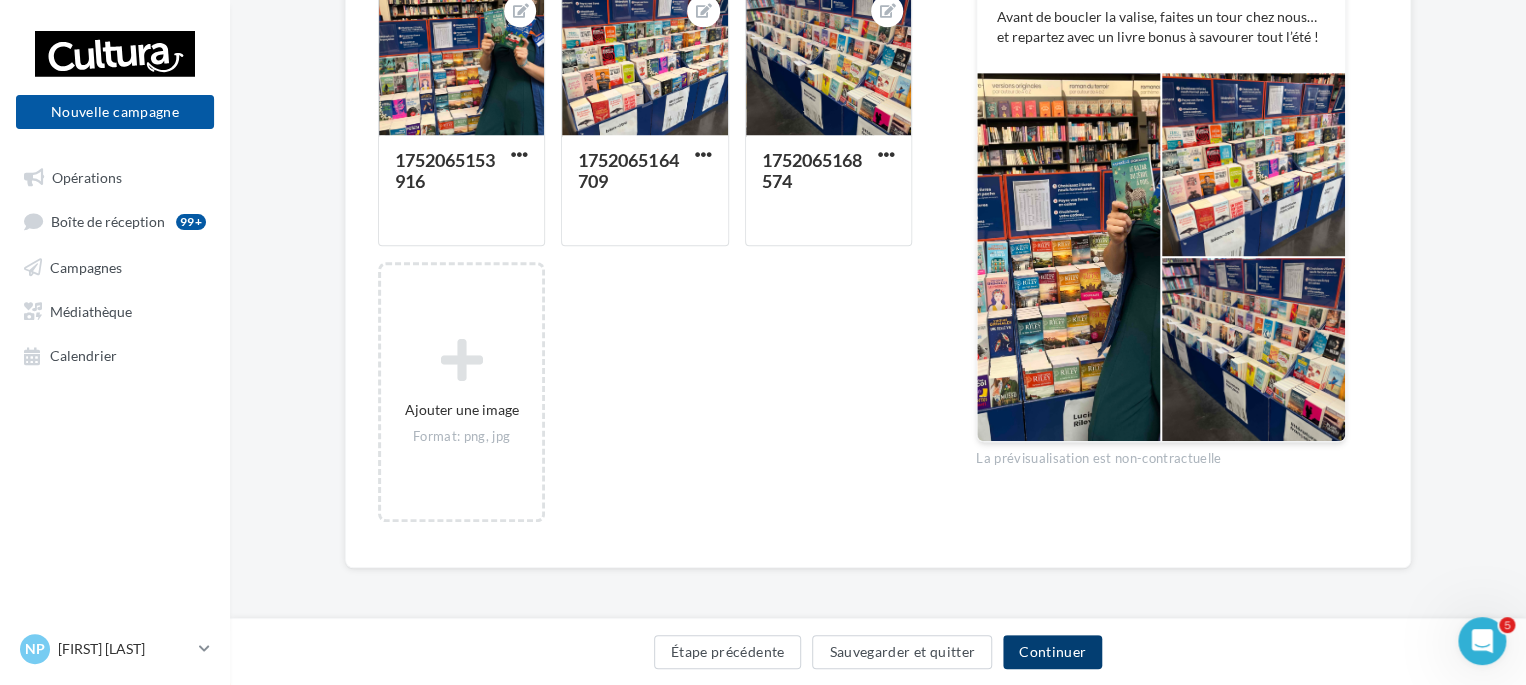 click on "Continuer" at bounding box center (1052, 652) 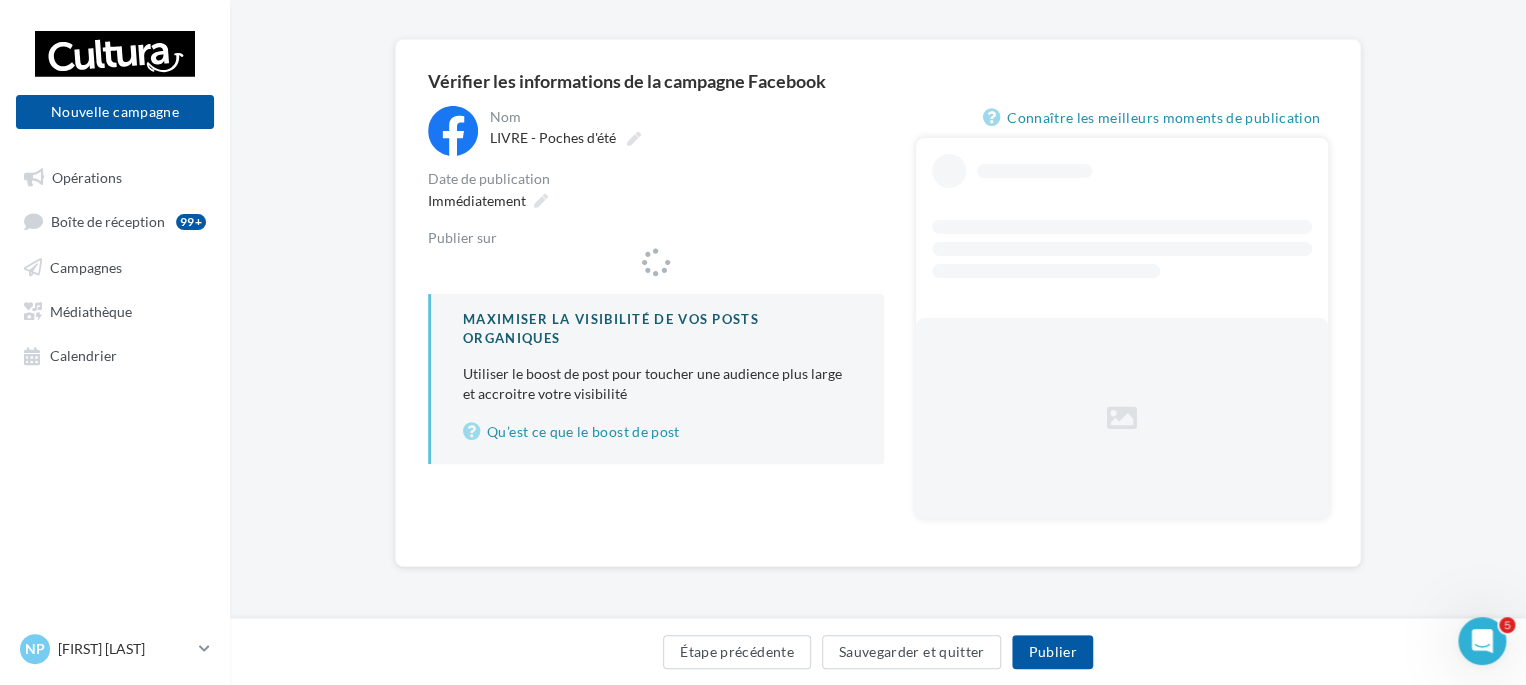 scroll, scrollTop: 128, scrollLeft: 0, axis: vertical 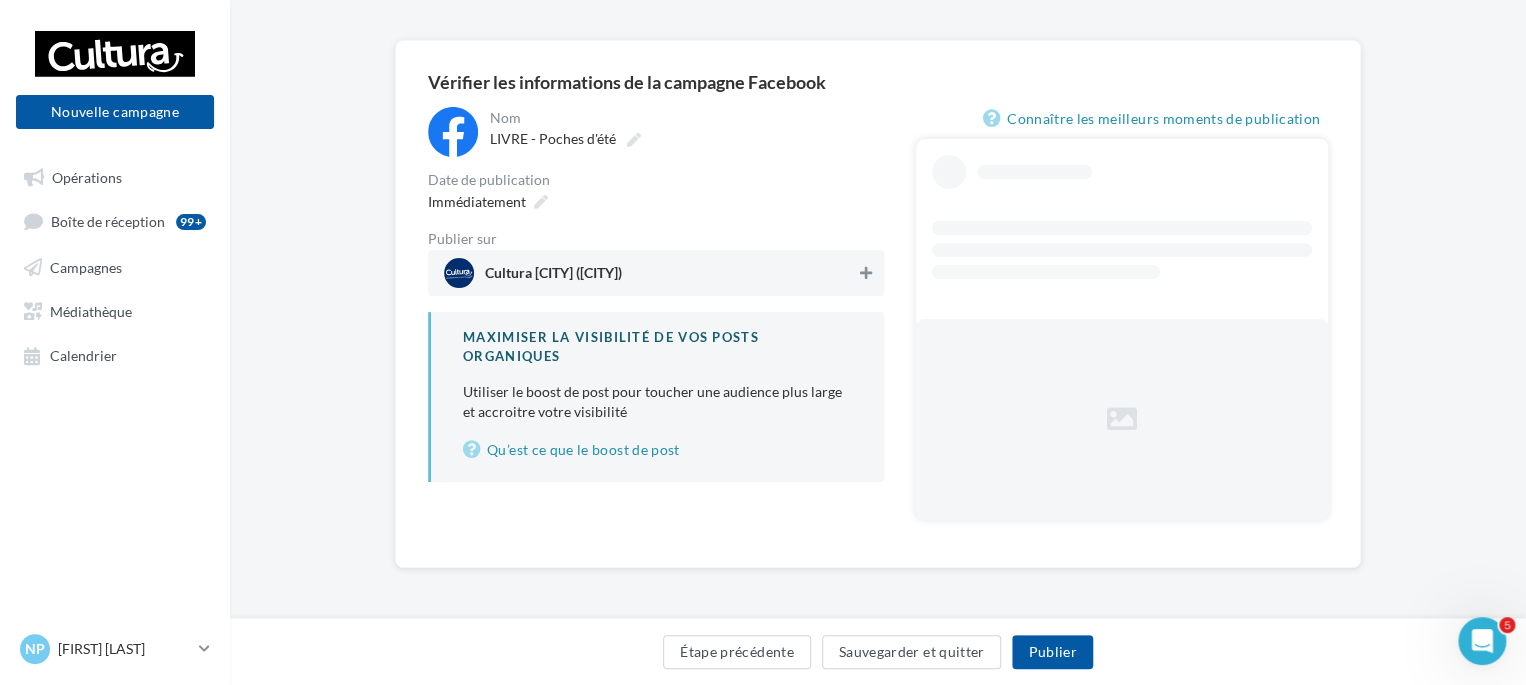 click at bounding box center (866, 273) 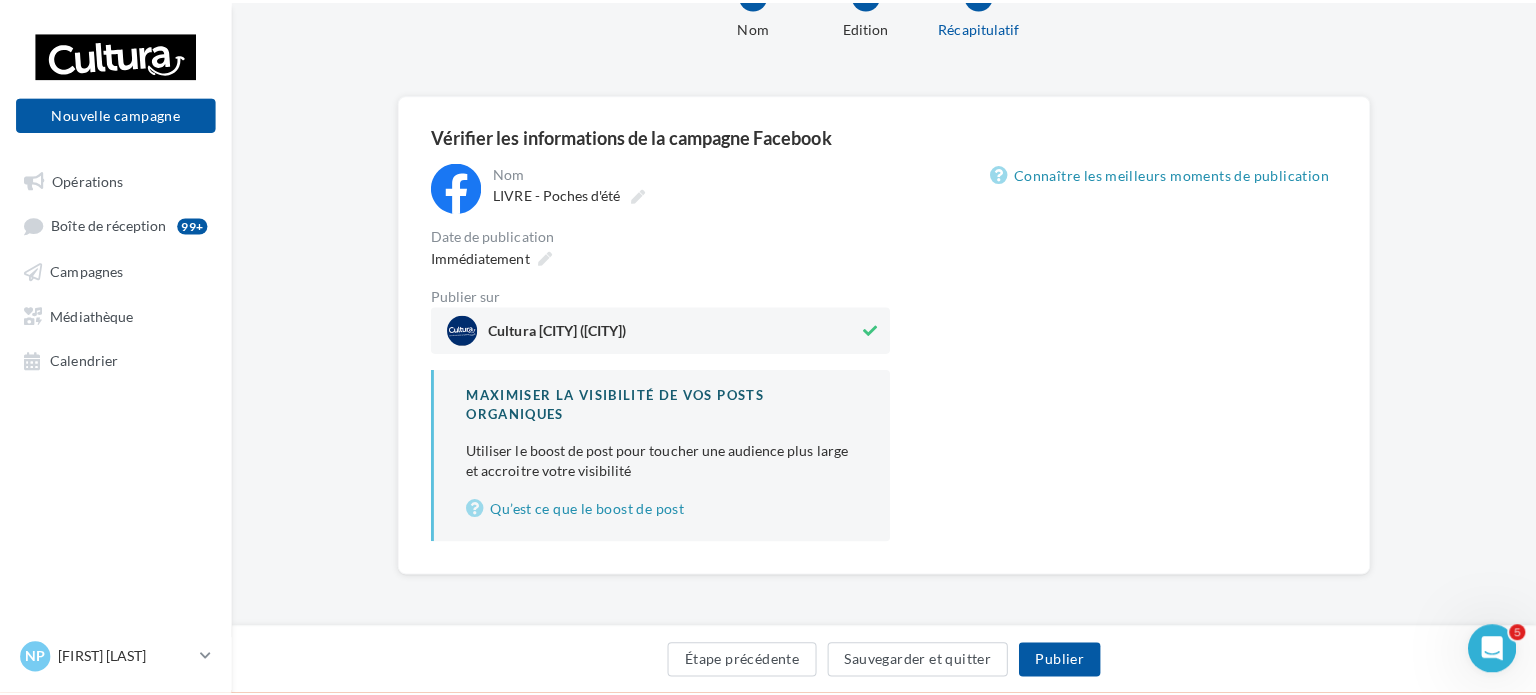 scroll, scrollTop: 128, scrollLeft: 0, axis: vertical 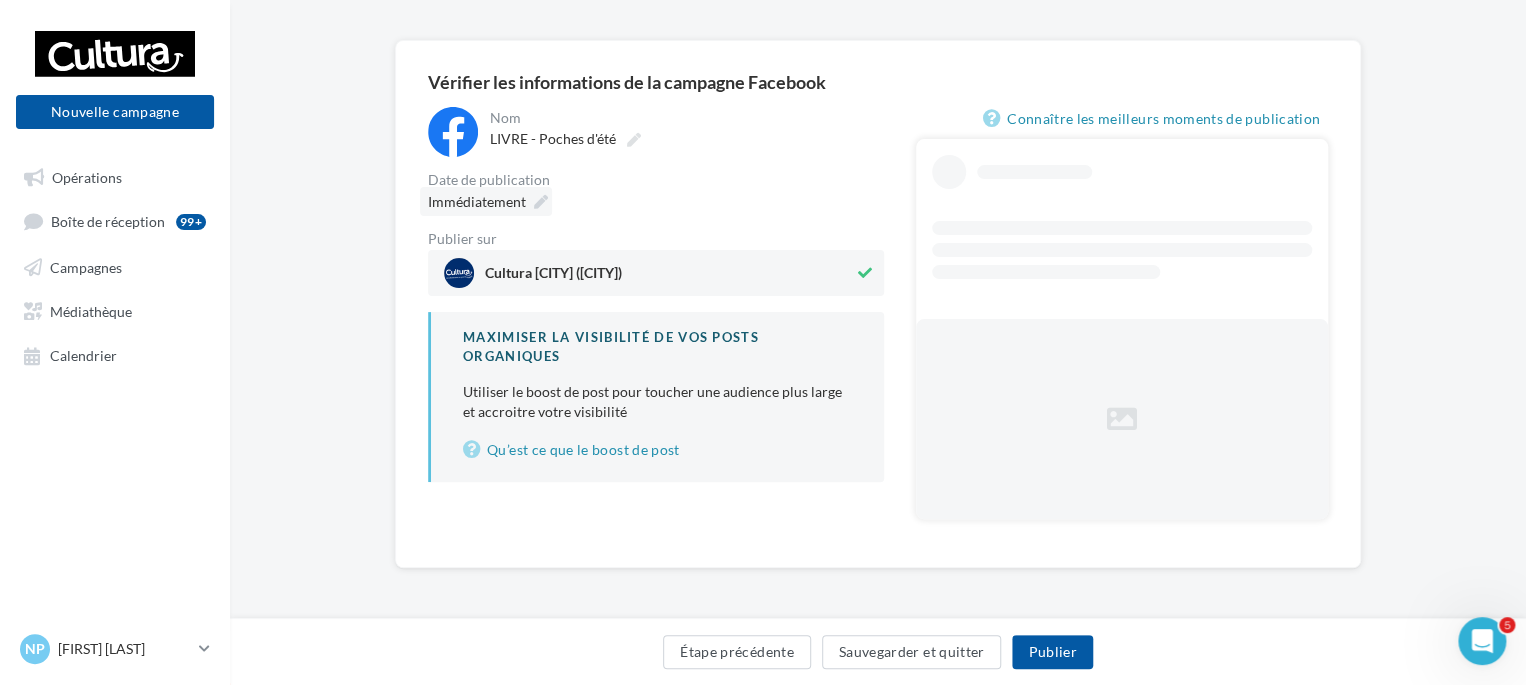 click at bounding box center [541, 202] 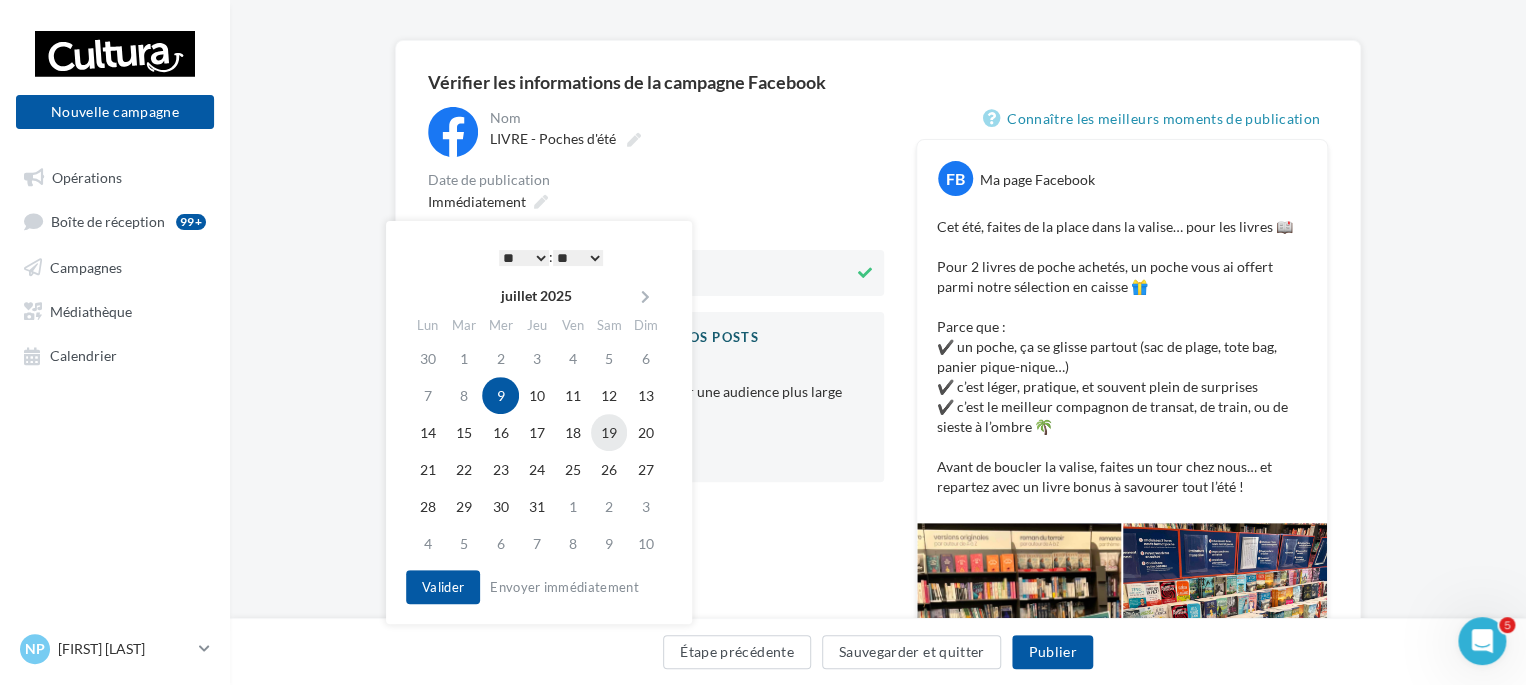 click on "19" at bounding box center (609, 395) 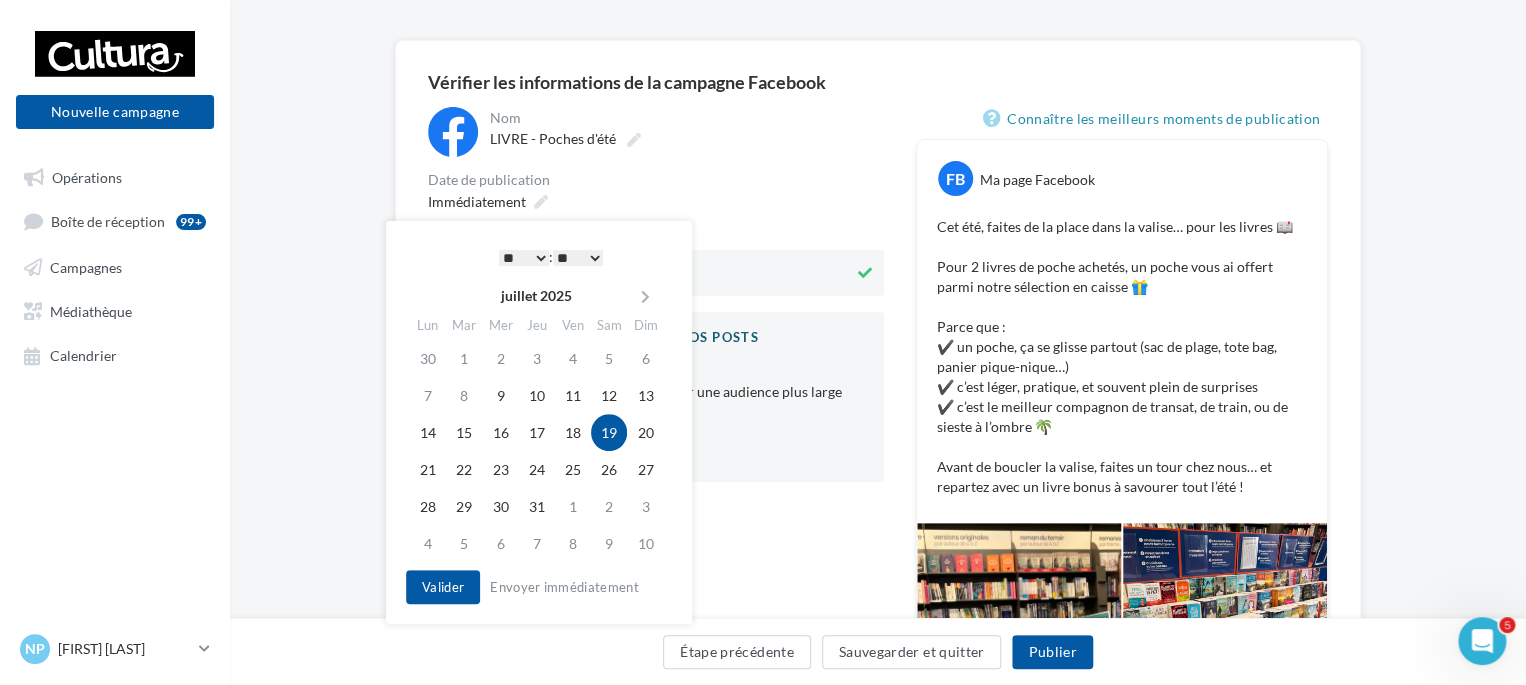 click on "* * * * * * * * * * ** ** ** ** ** ** ** ** ** ** ** ** ** **" at bounding box center (524, 258) 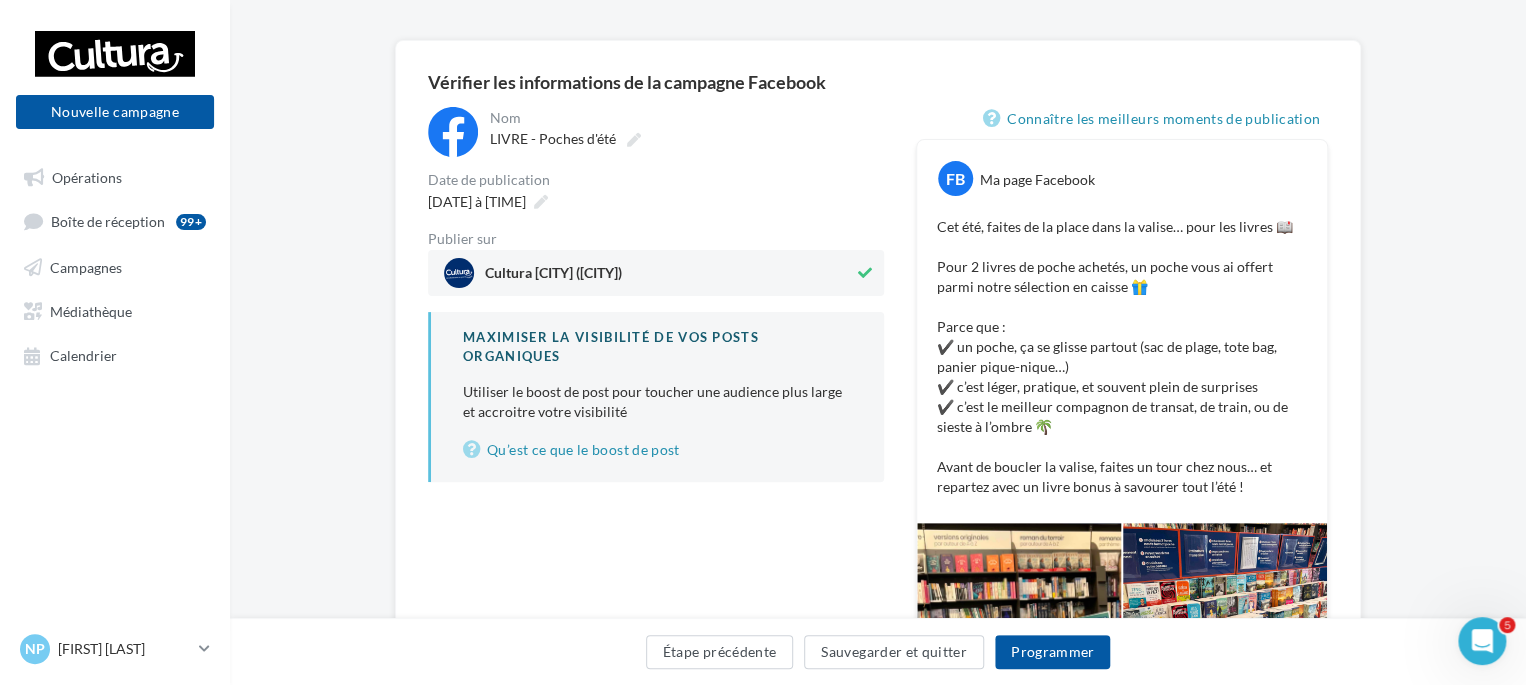 click on "Étape précédente   Sauvegarder et quitter      Programmer" at bounding box center (878, 656) 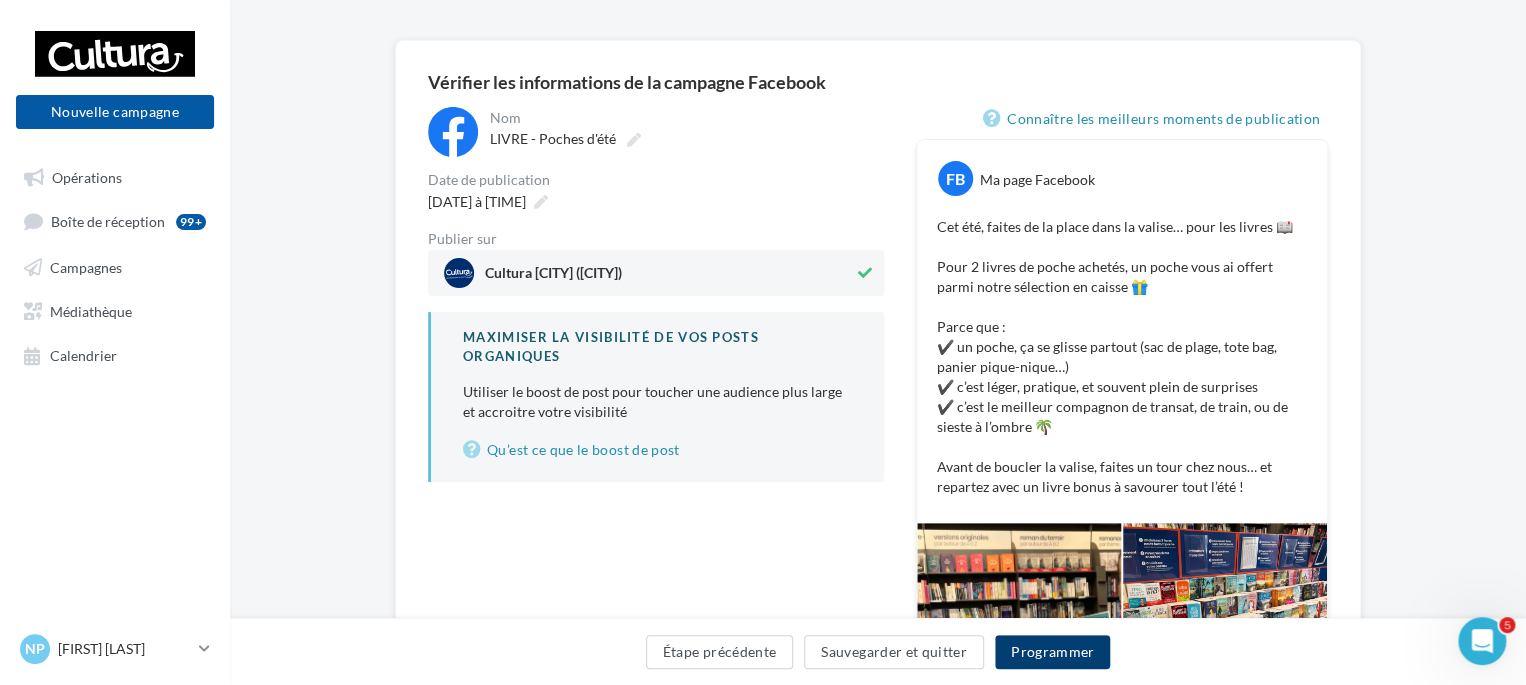 click on "Programmer" at bounding box center [1053, 652] 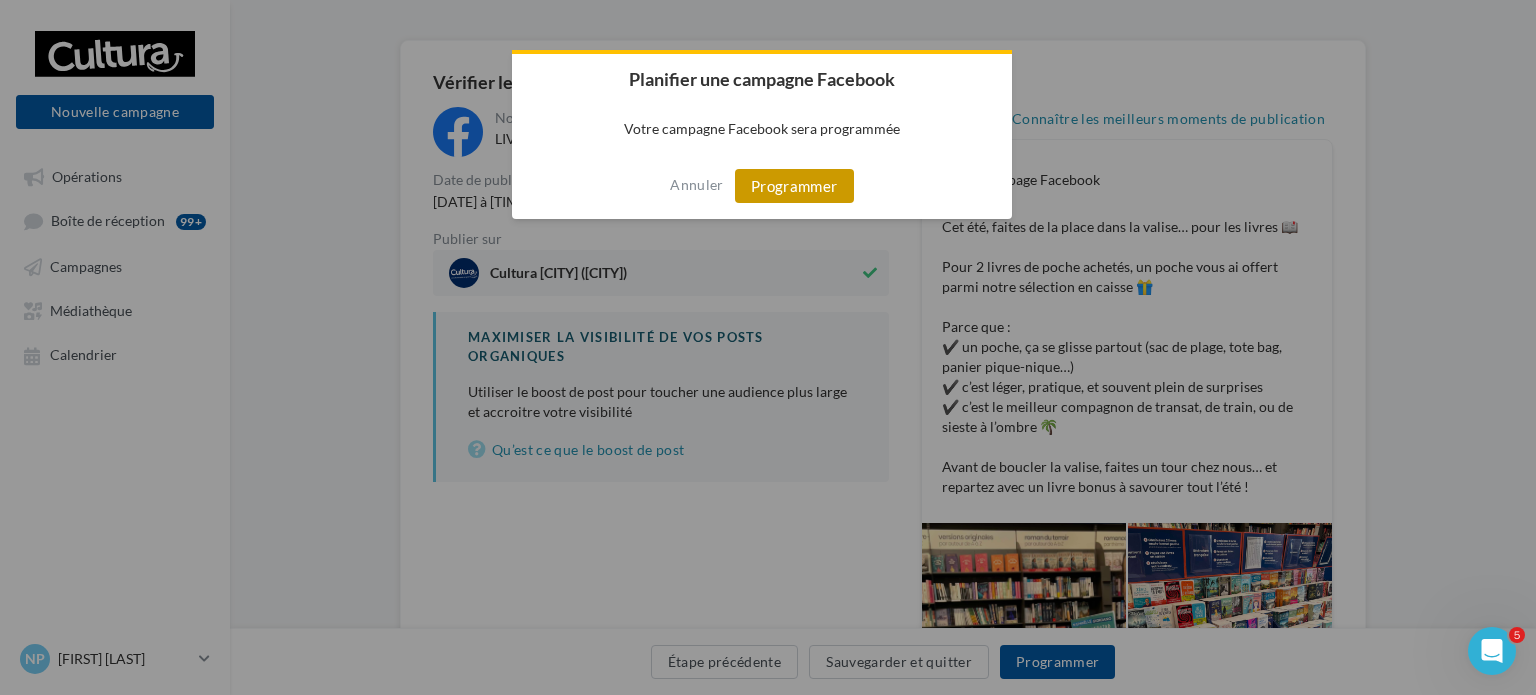 click on "Programmer" at bounding box center [794, 186] 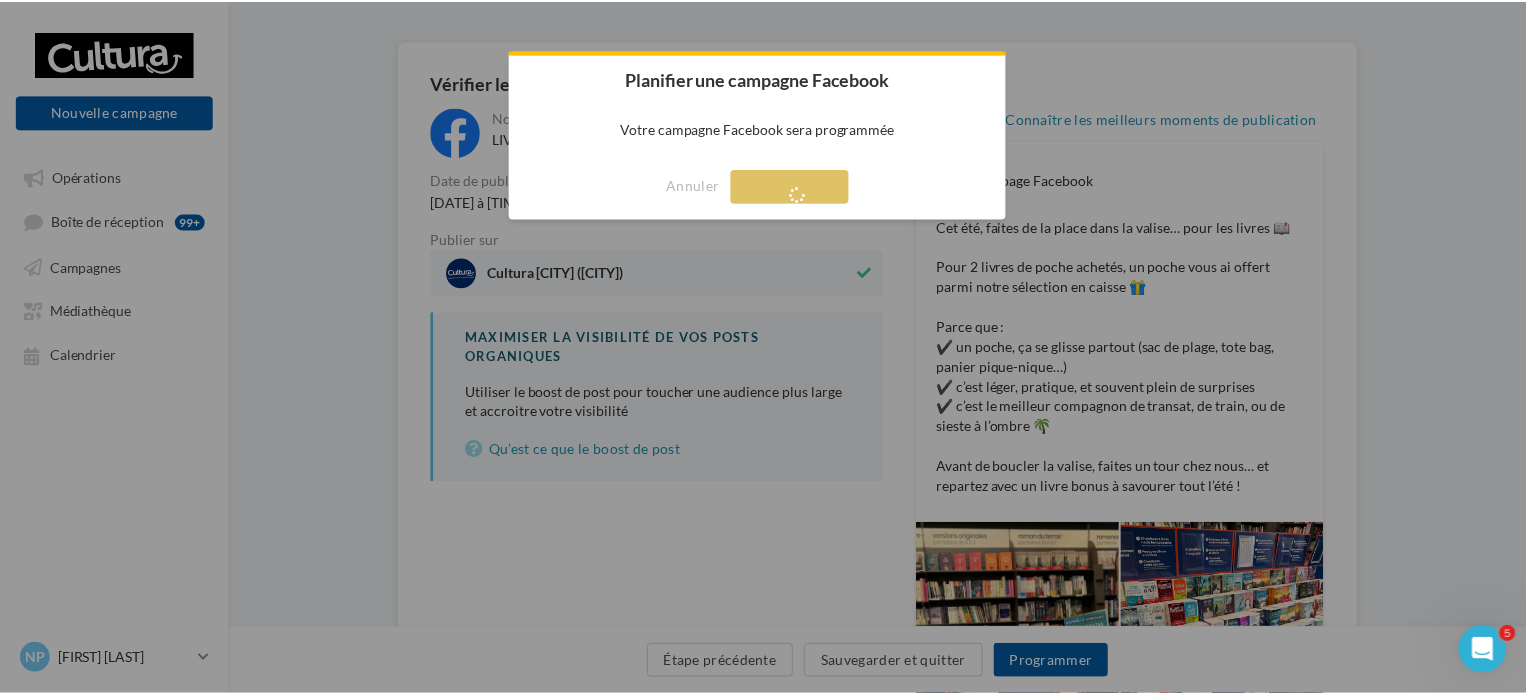 scroll, scrollTop: 32, scrollLeft: 0, axis: vertical 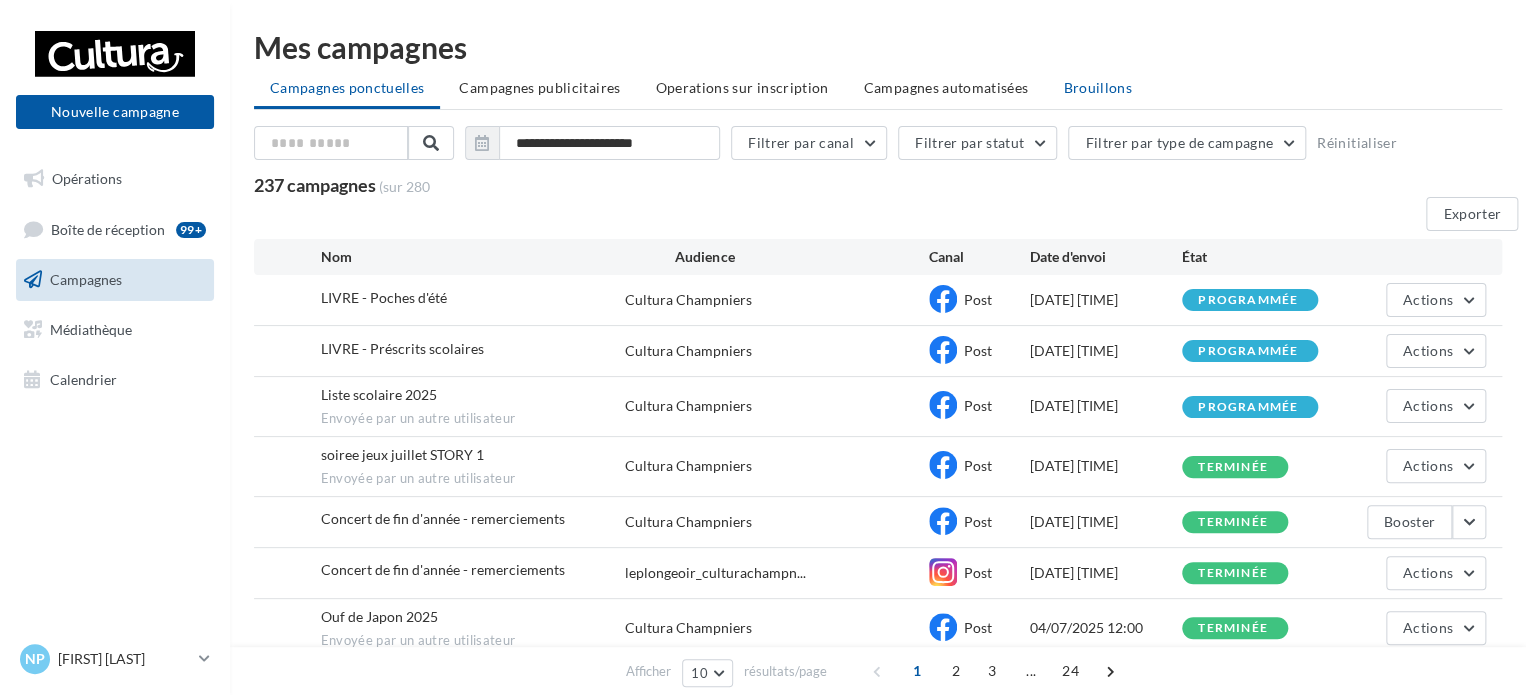 click on "Brouillons" at bounding box center [347, 87] 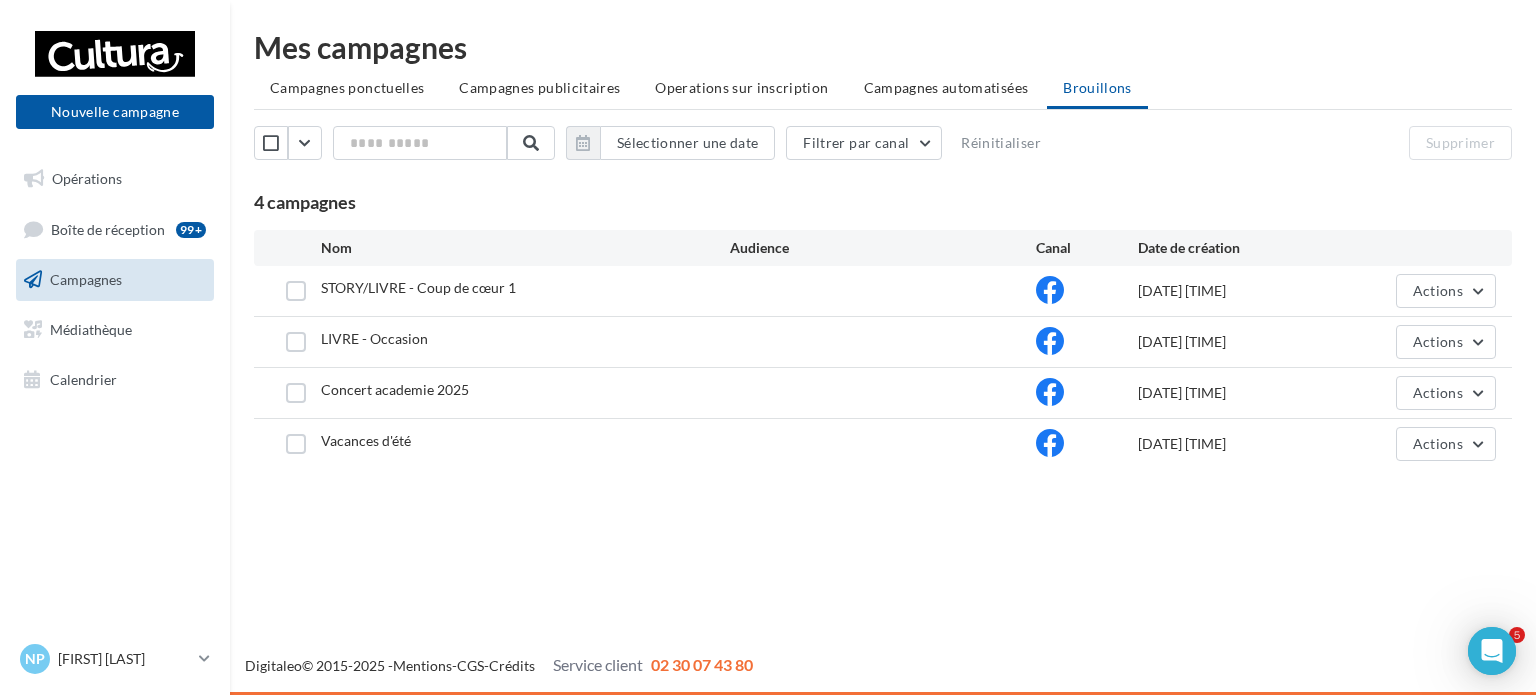 scroll, scrollTop: 0, scrollLeft: 0, axis: both 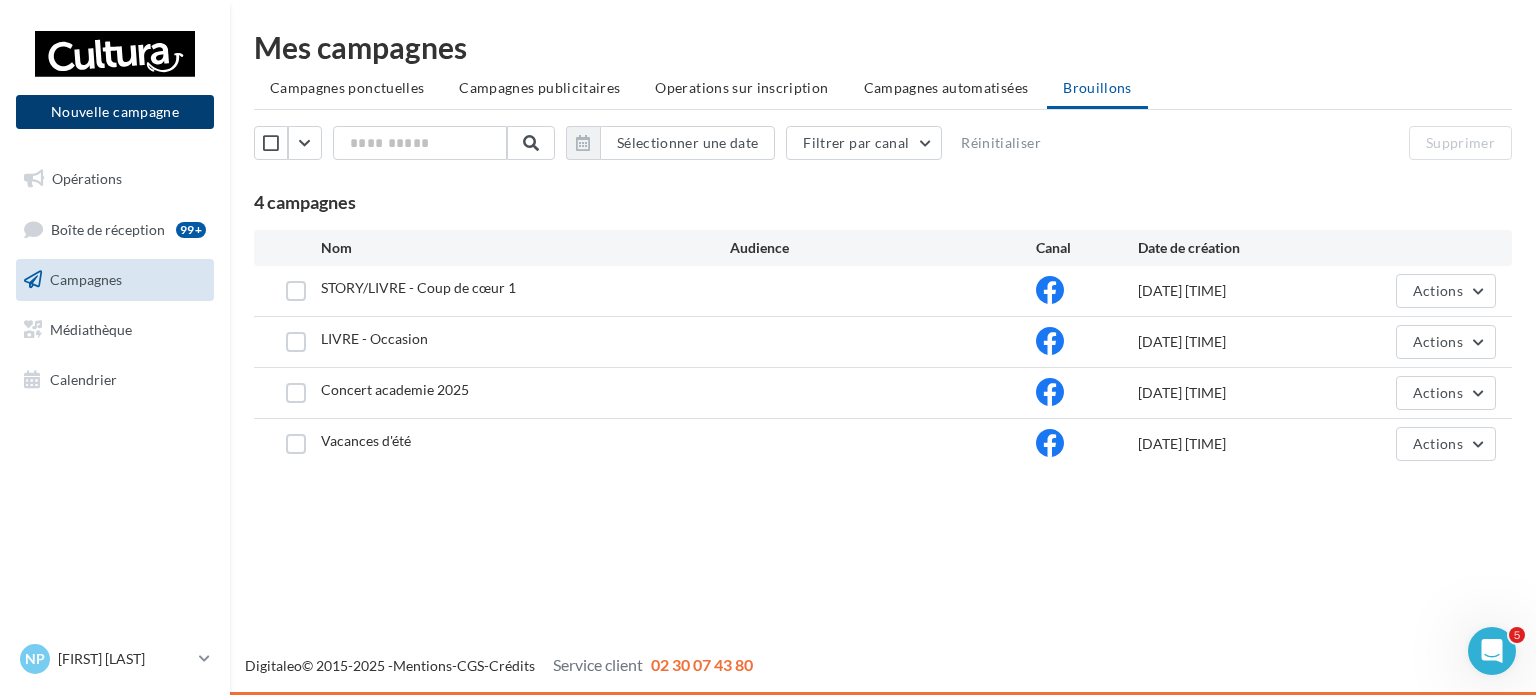 click on "Nouvelle campagne" at bounding box center (115, 112) 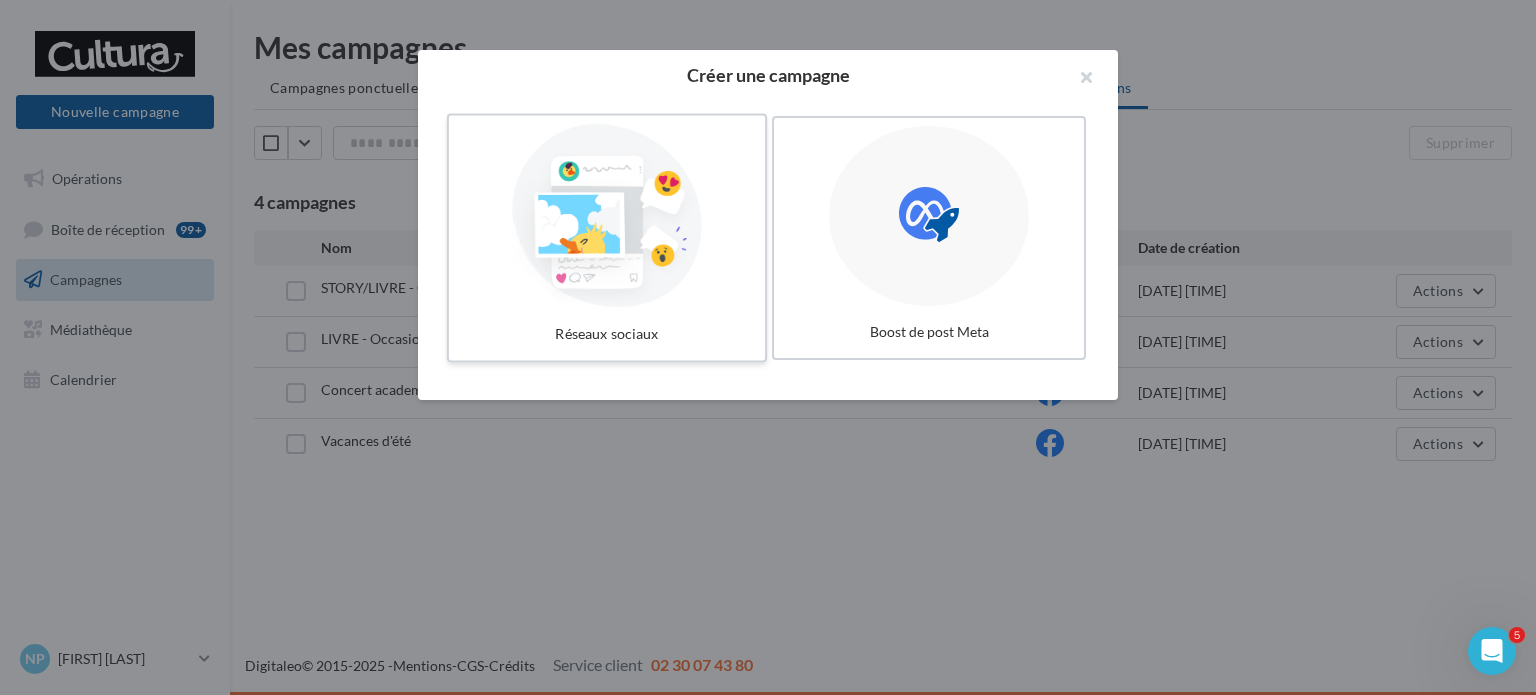 click at bounding box center [607, 216] 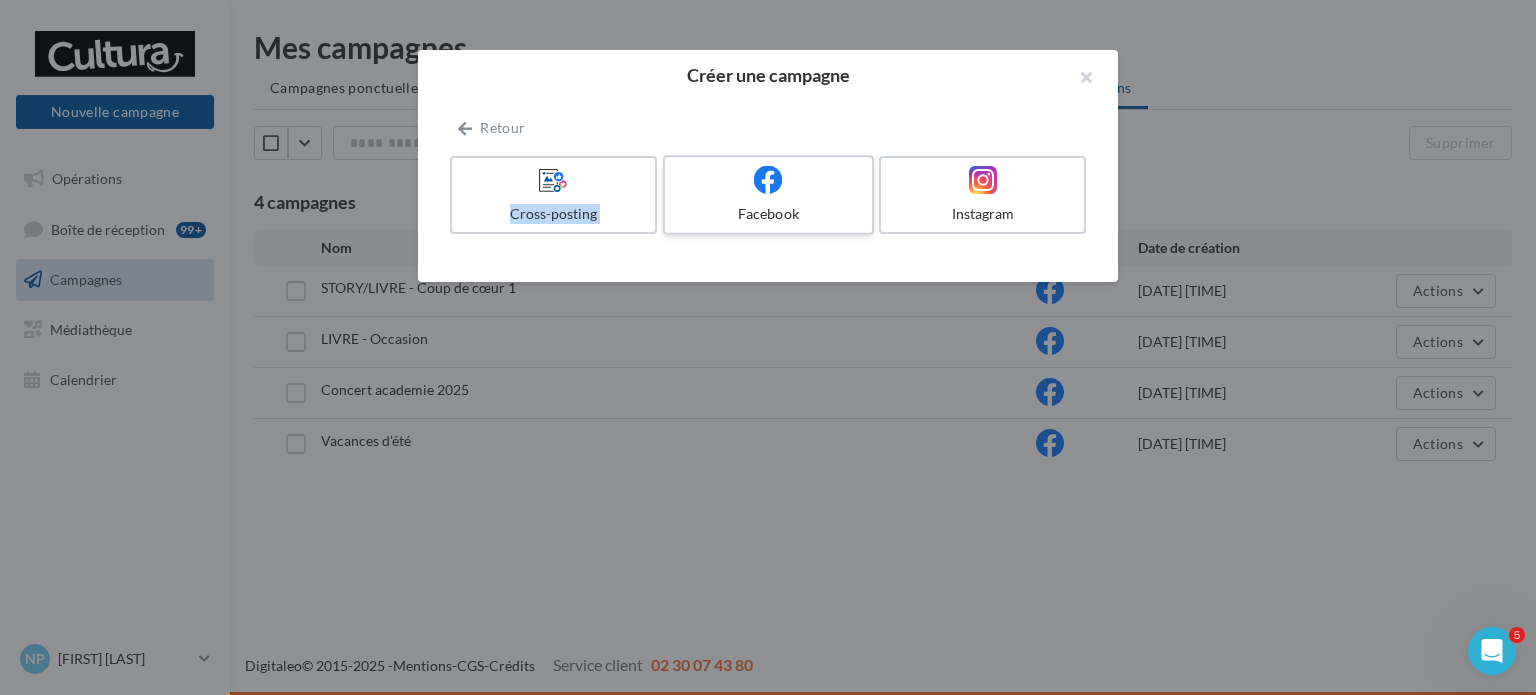 drag, startPoint x: 580, startPoint y: 192, endPoint x: 744, endPoint y: 209, distance: 164.87874 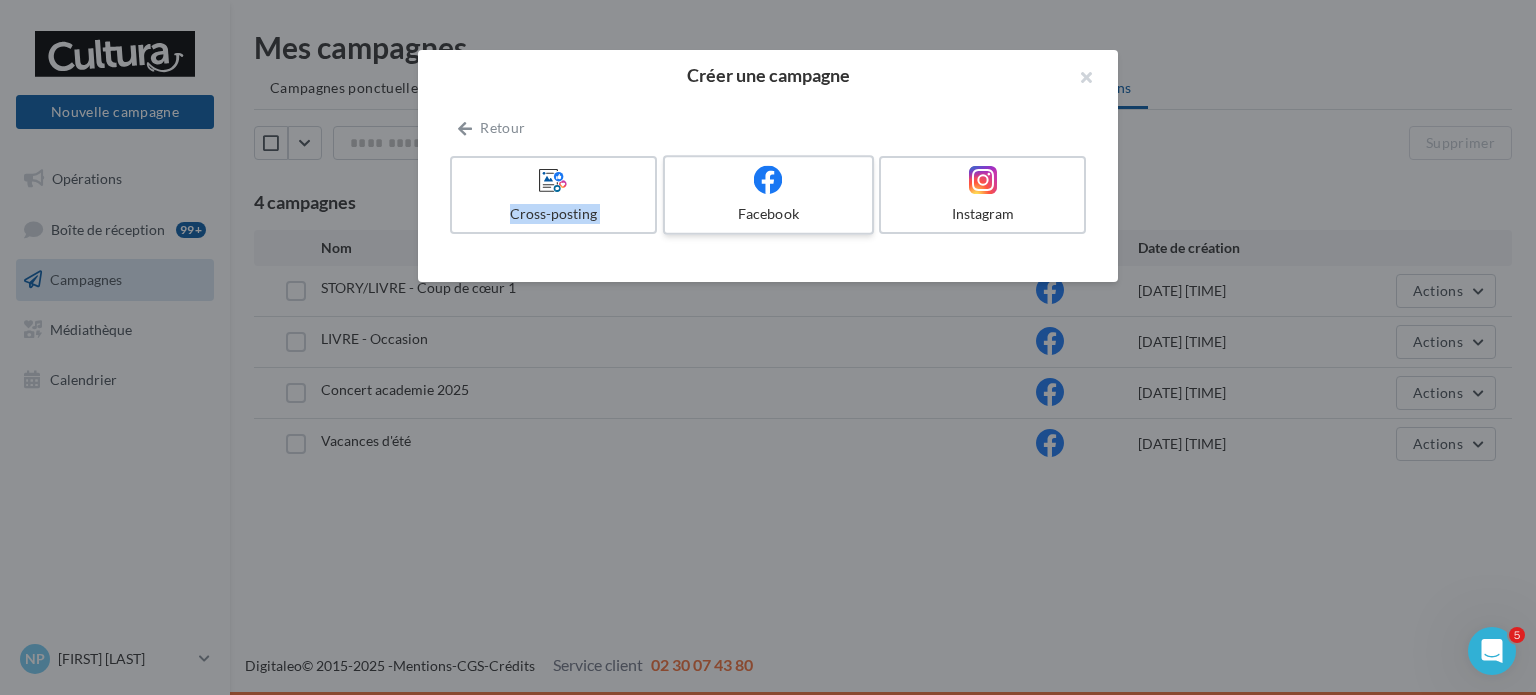 click on "Cross-posting
Facebook
Instagram" at bounding box center (772, 199) 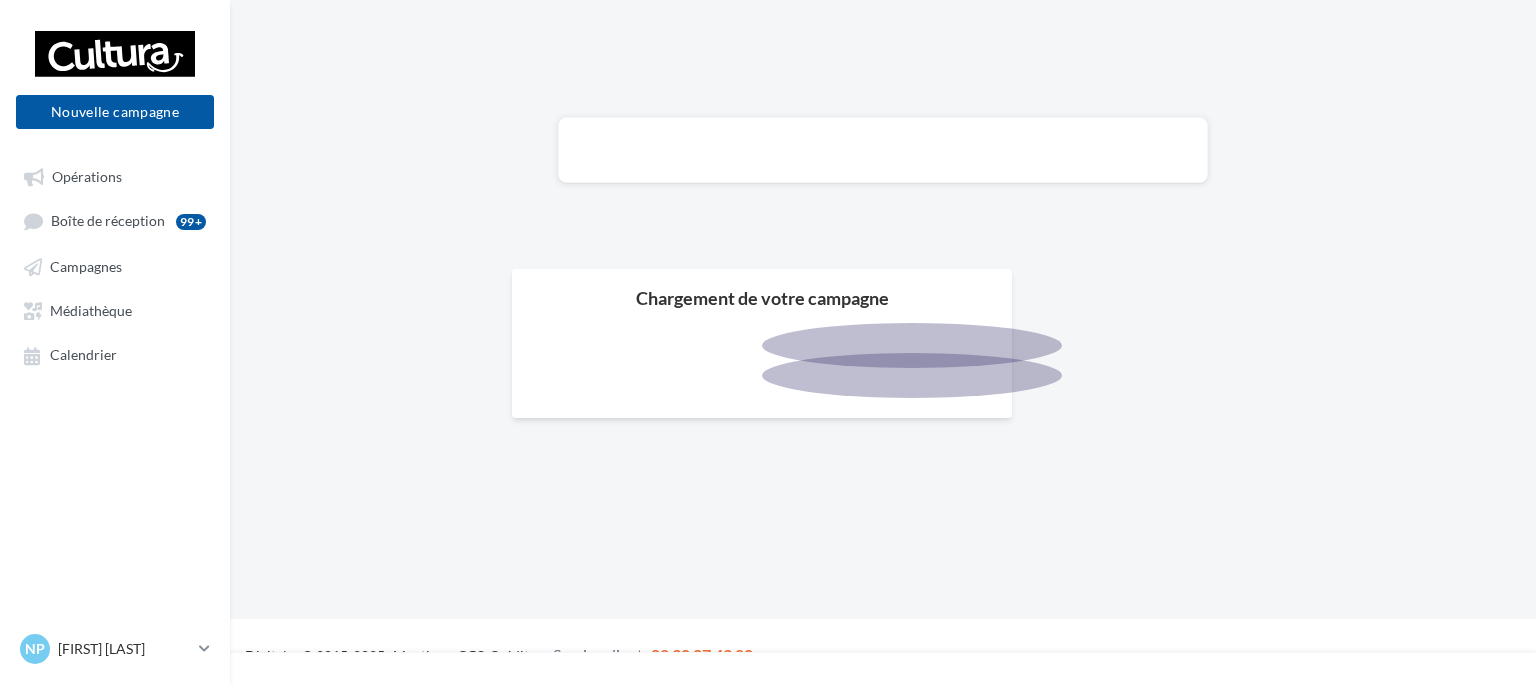 scroll, scrollTop: 0, scrollLeft: 0, axis: both 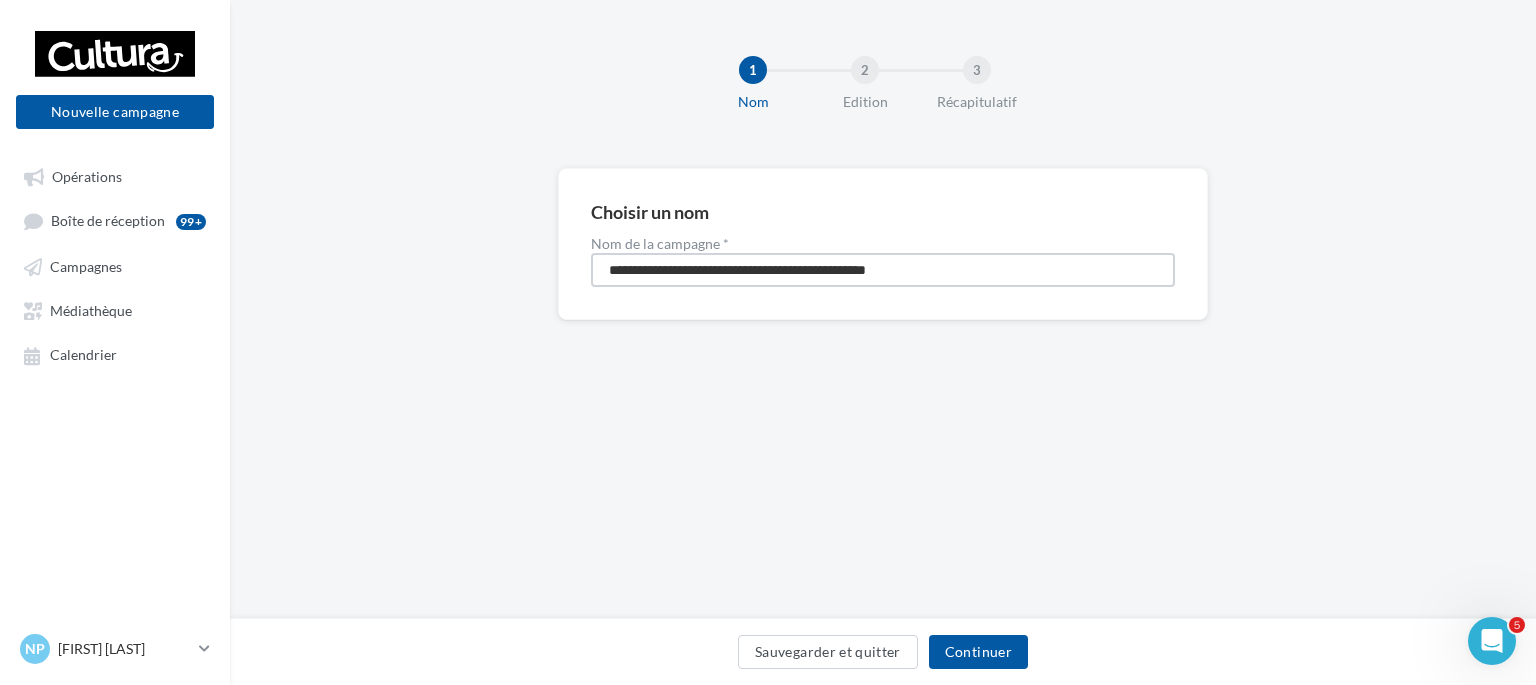 click on "**********" at bounding box center (883, 270) 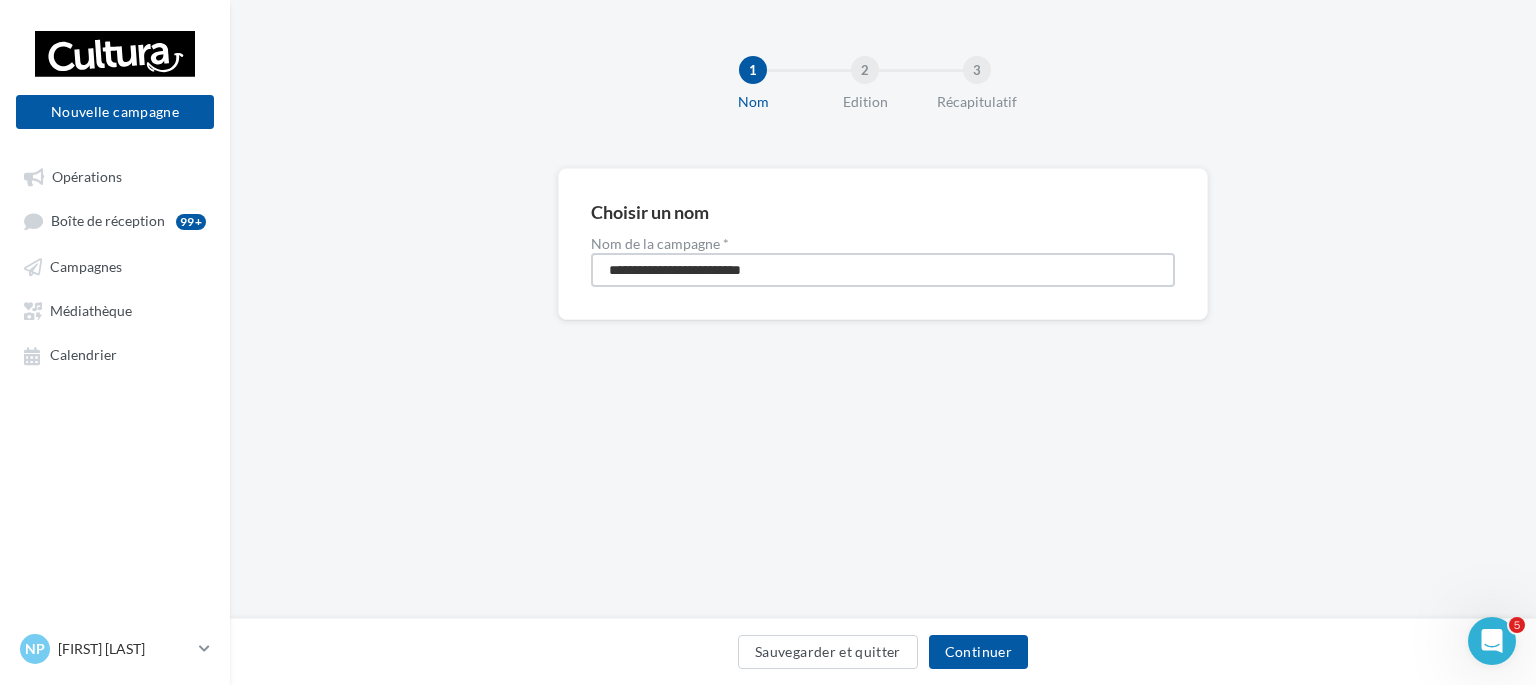type on "**********" 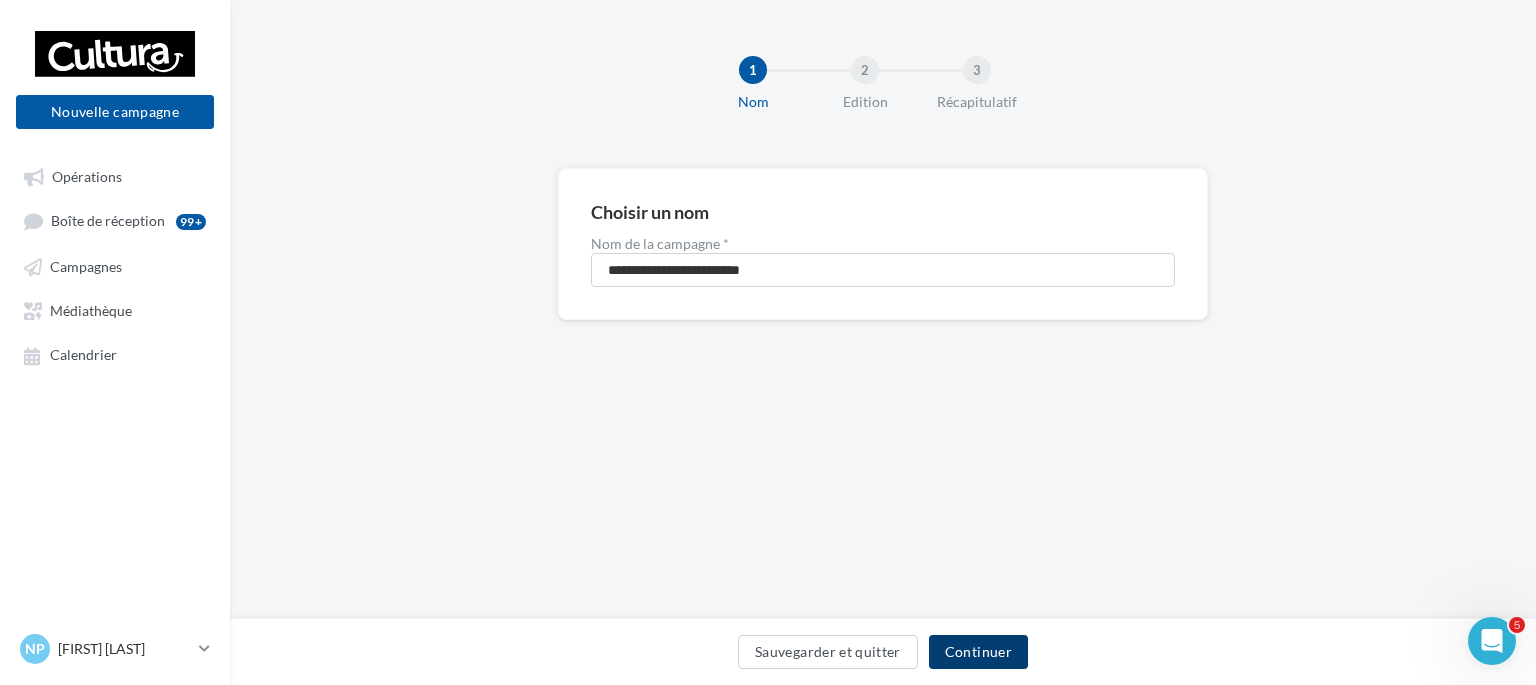click on "Continuer" at bounding box center [978, 652] 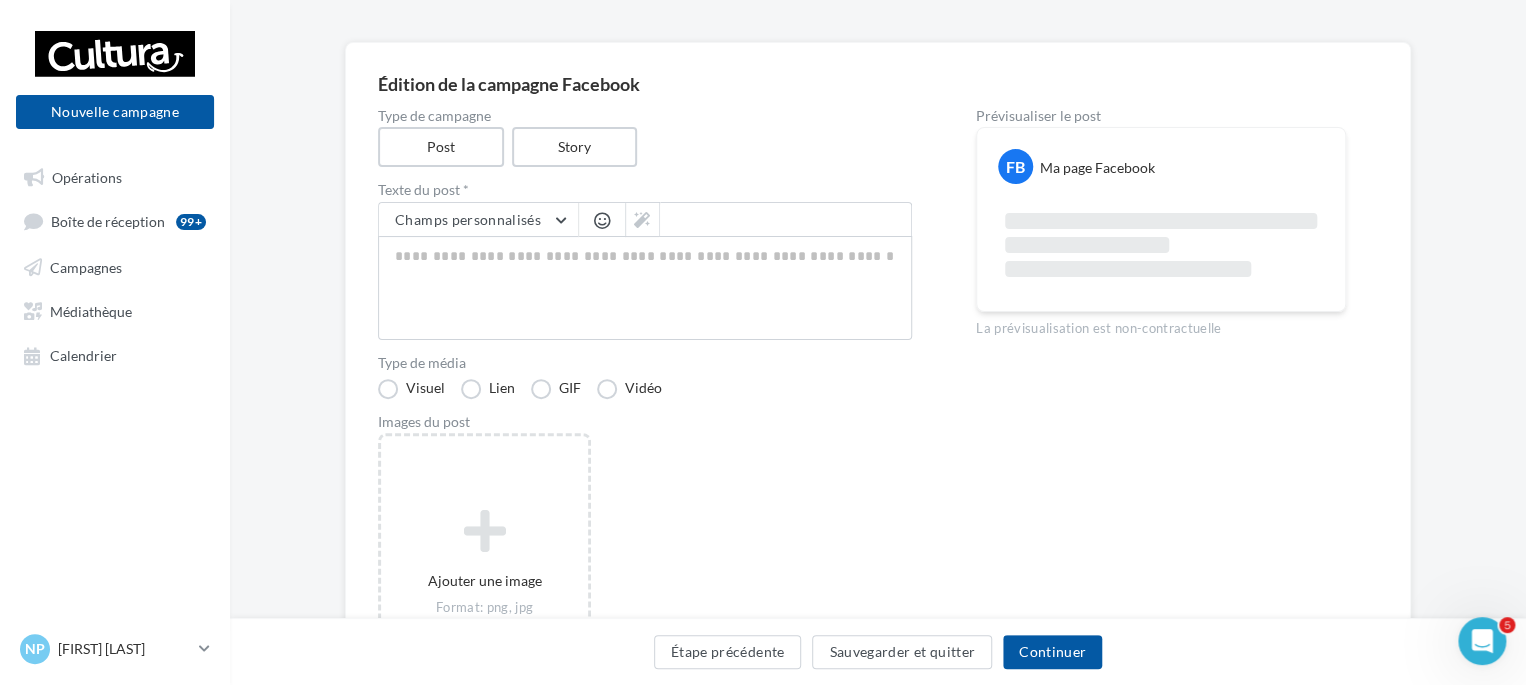 scroll, scrollTop: 132, scrollLeft: 0, axis: vertical 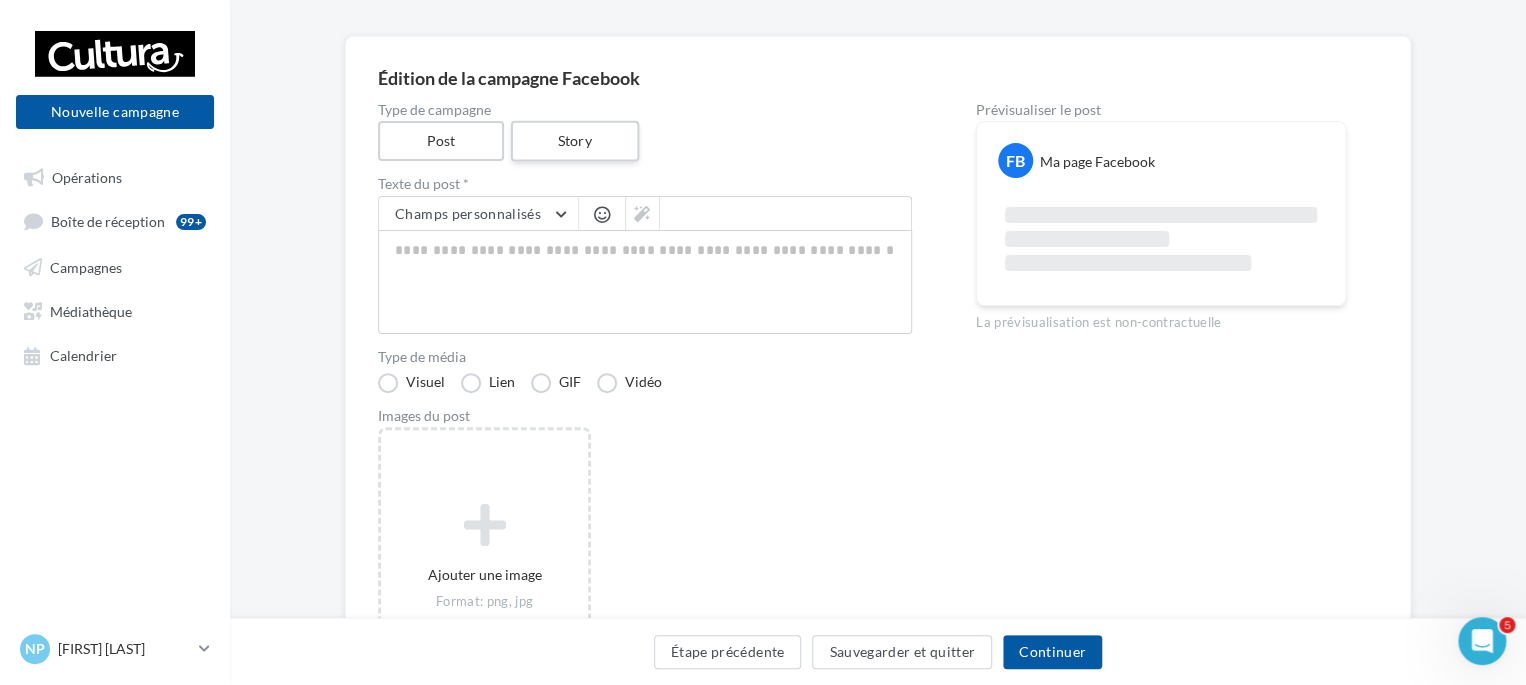 click on "Story" at bounding box center [574, 141] 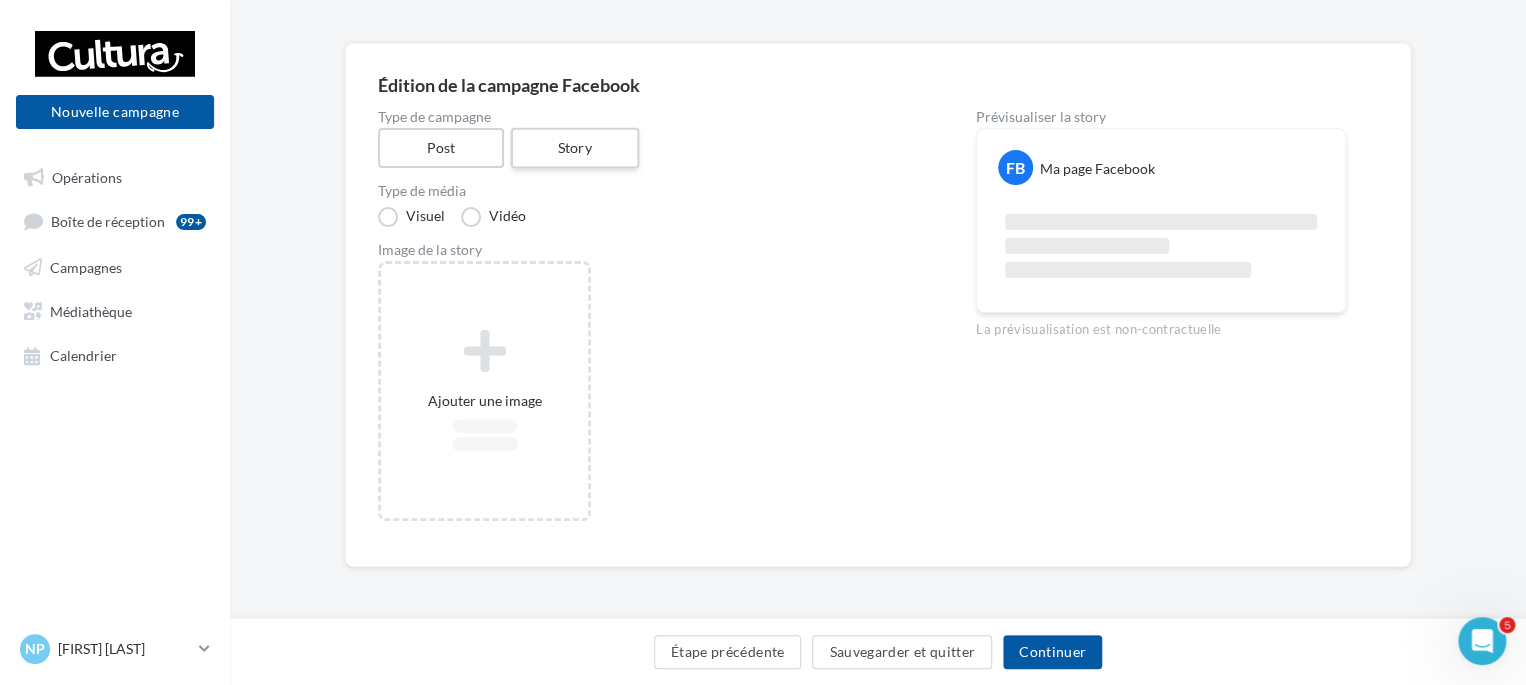 scroll, scrollTop: 124, scrollLeft: 0, axis: vertical 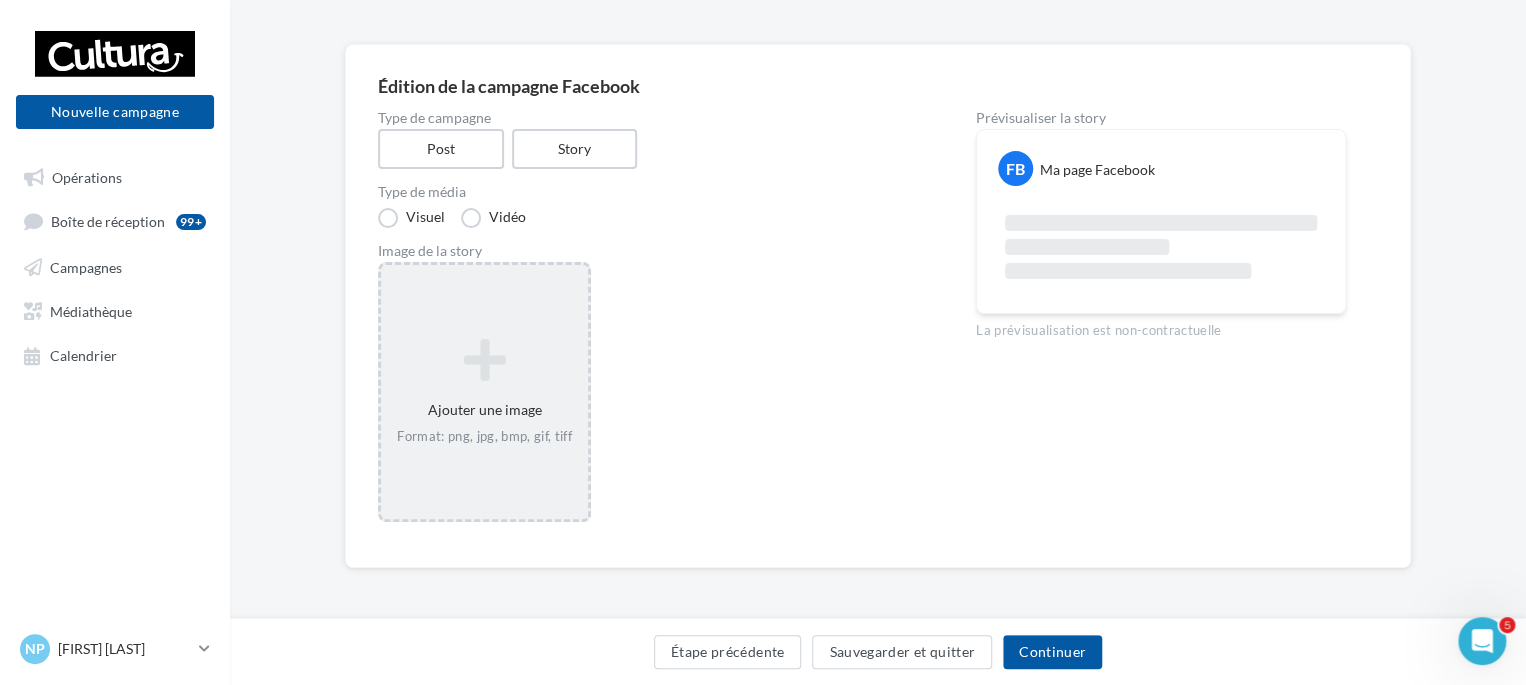 click at bounding box center [484, 360] 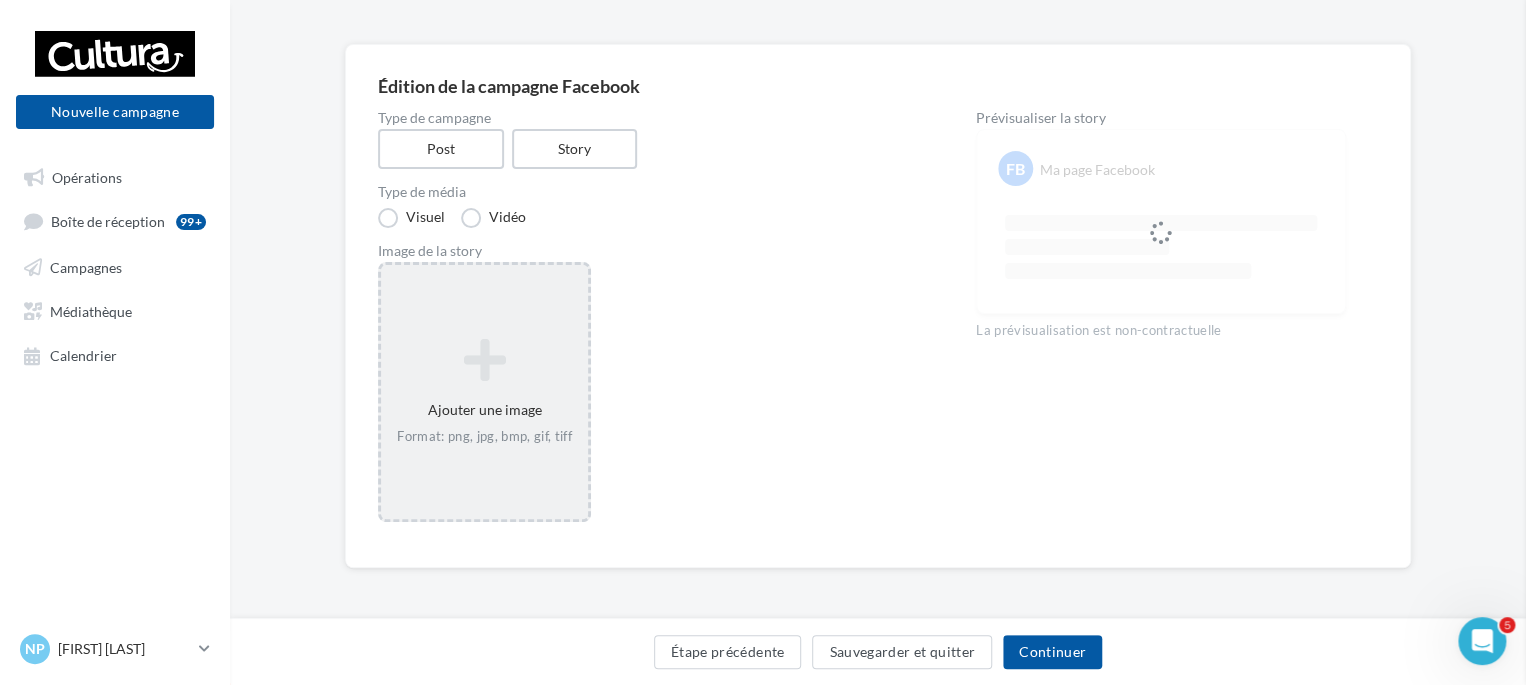 click on "Sélectionner un fichier
Consulter les contraintes attendues pour ce type de campagne                   Filtrer par        Réinitialiser
Mes fichiers
Partagés avec moi
Champs de personnalisation
Actions                Importer un fichier" at bounding box center (484, 265) 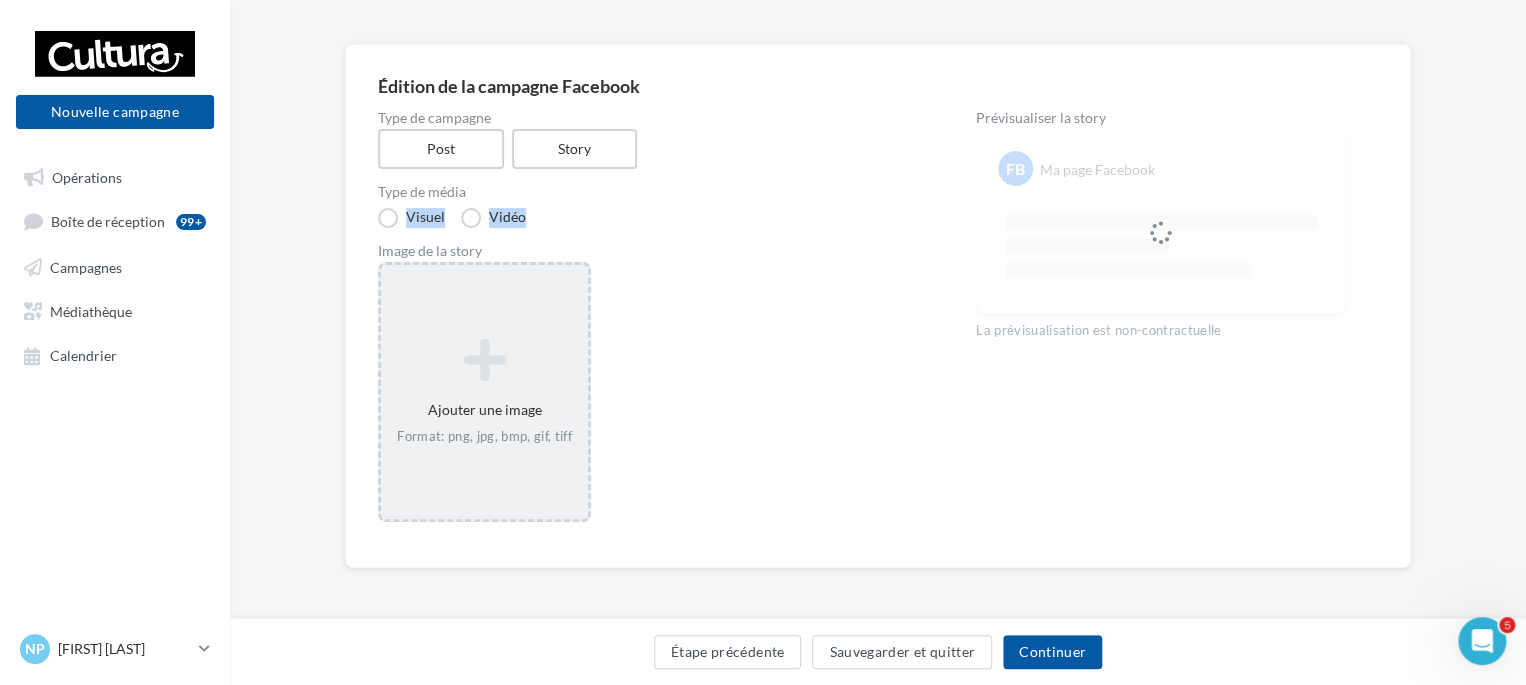 click on "Vidéo" at bounding box center [493, 218] 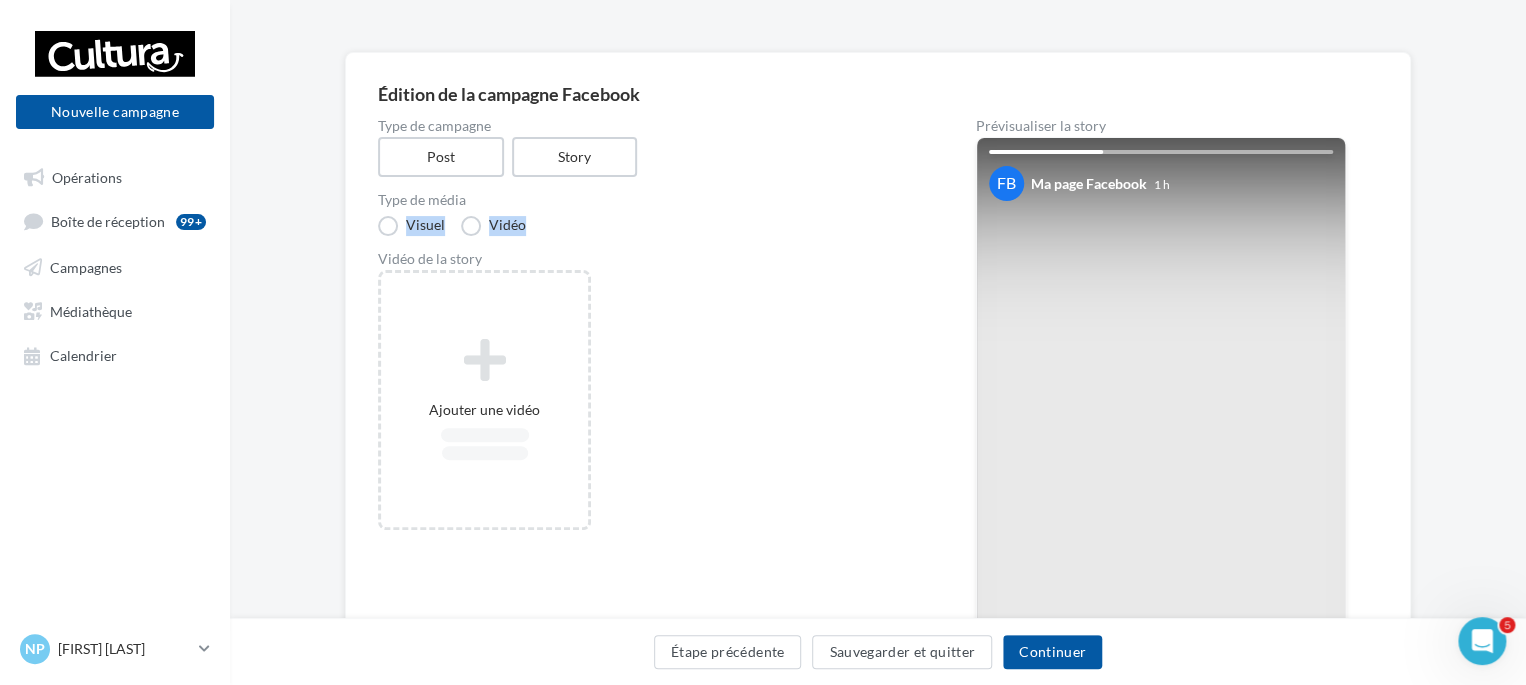 scroll, scrollTop: 132, scrollLeft: 0, axis: vertical 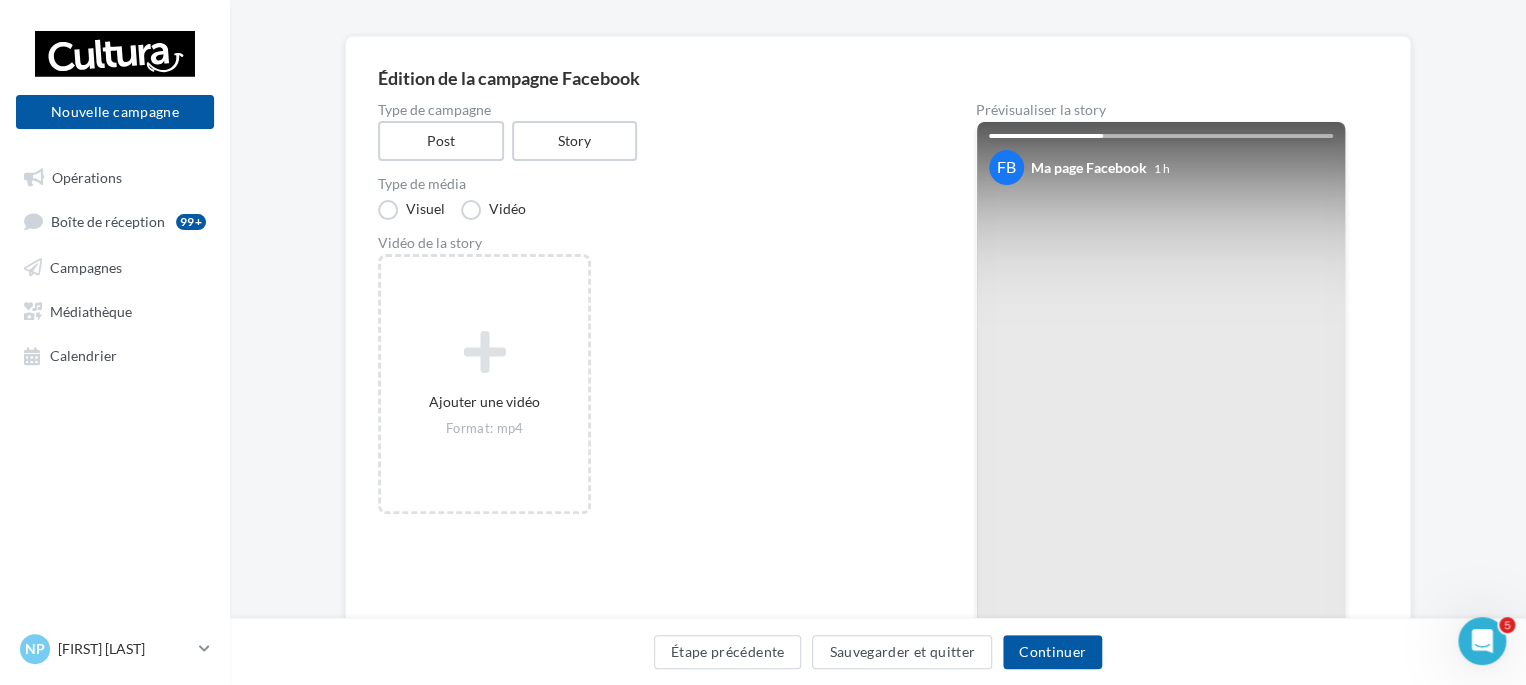 click on "Type de campagne
Post
Story
Type de média
Visuel   Vidéo           Vidéo de la story        Ajouter une vidéo     Format: mp4" at bounding box center [645, 461] 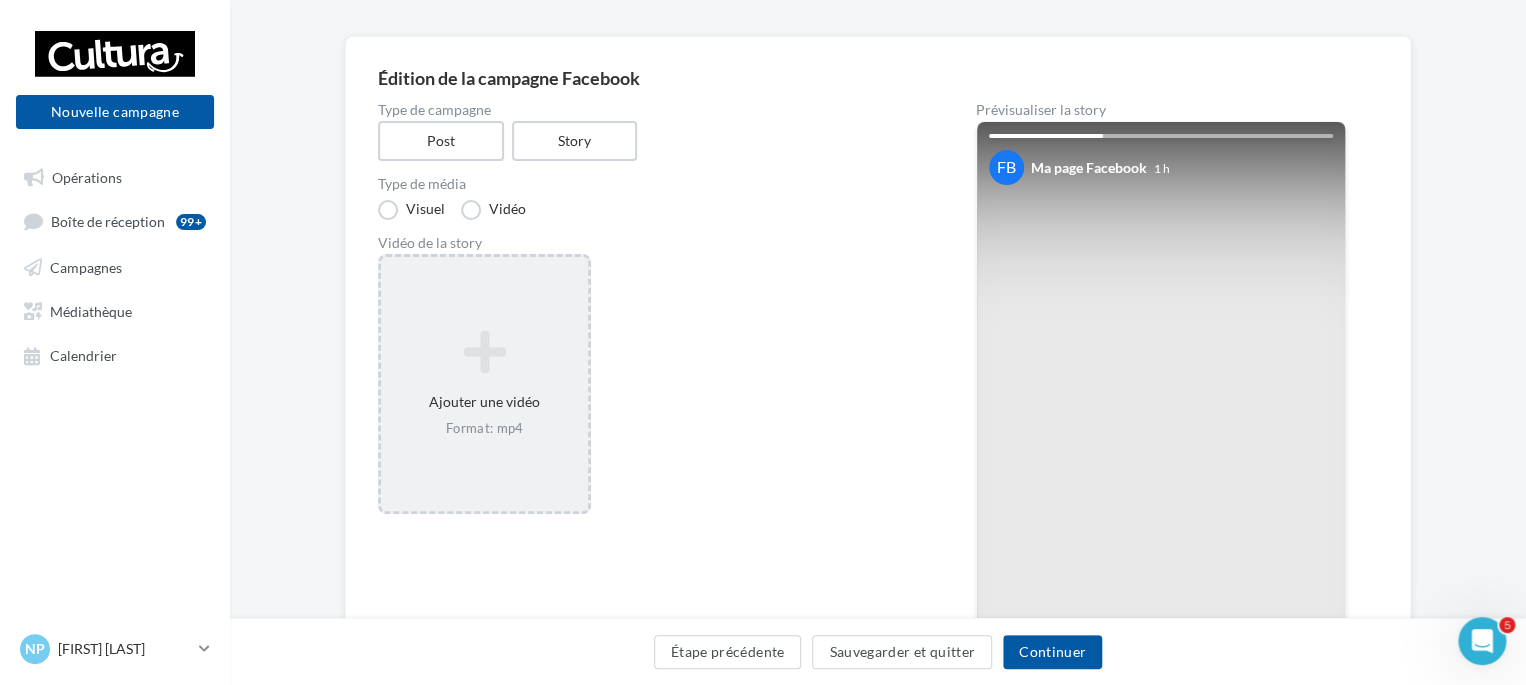 click on "Ajouter une vidéo     Format: mp4" at bounding box center [484, 384] 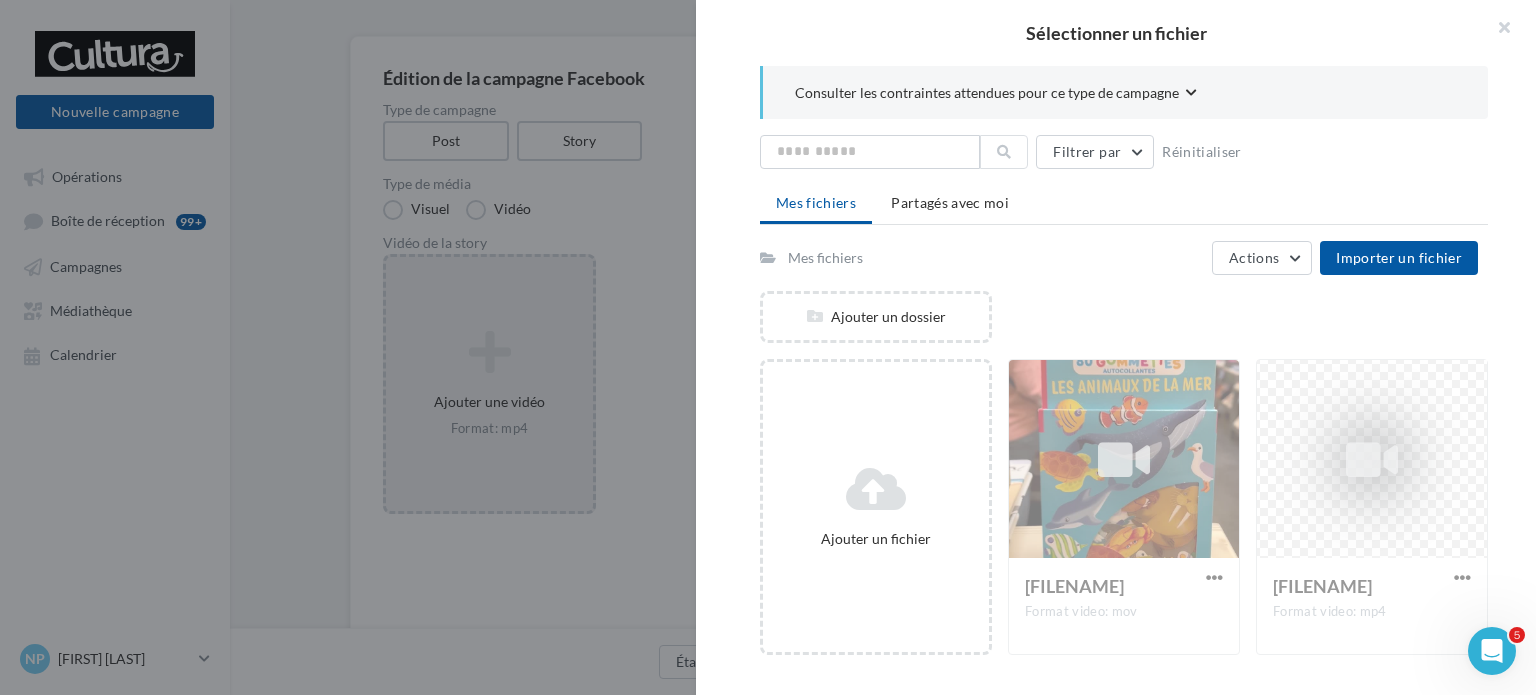 drag, startPoint x: 1135, startPoint y: 412, endPoint x: 996, endPoint y: 251, distance: 212.70168 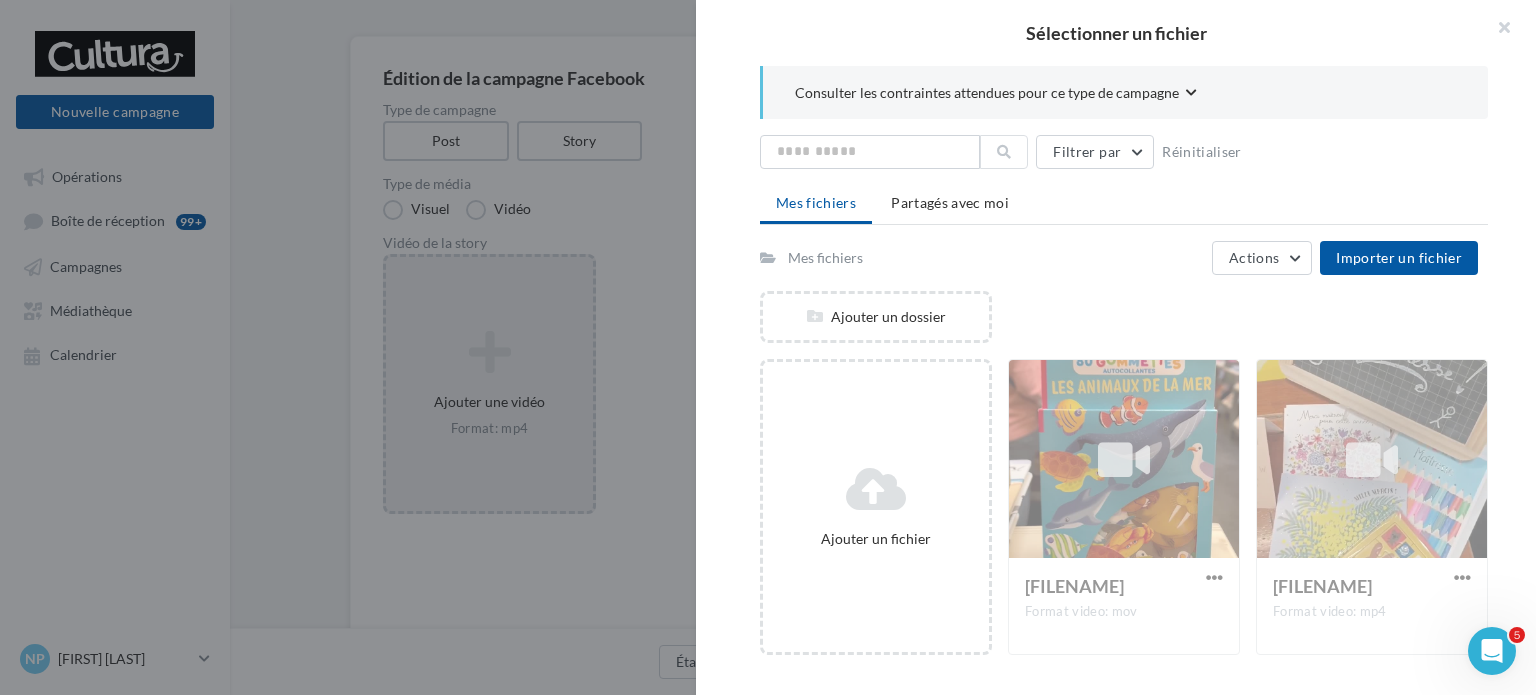click on "Mes fichiers                 Actions                Importer un fichier" at bounding box center [1119, 258] 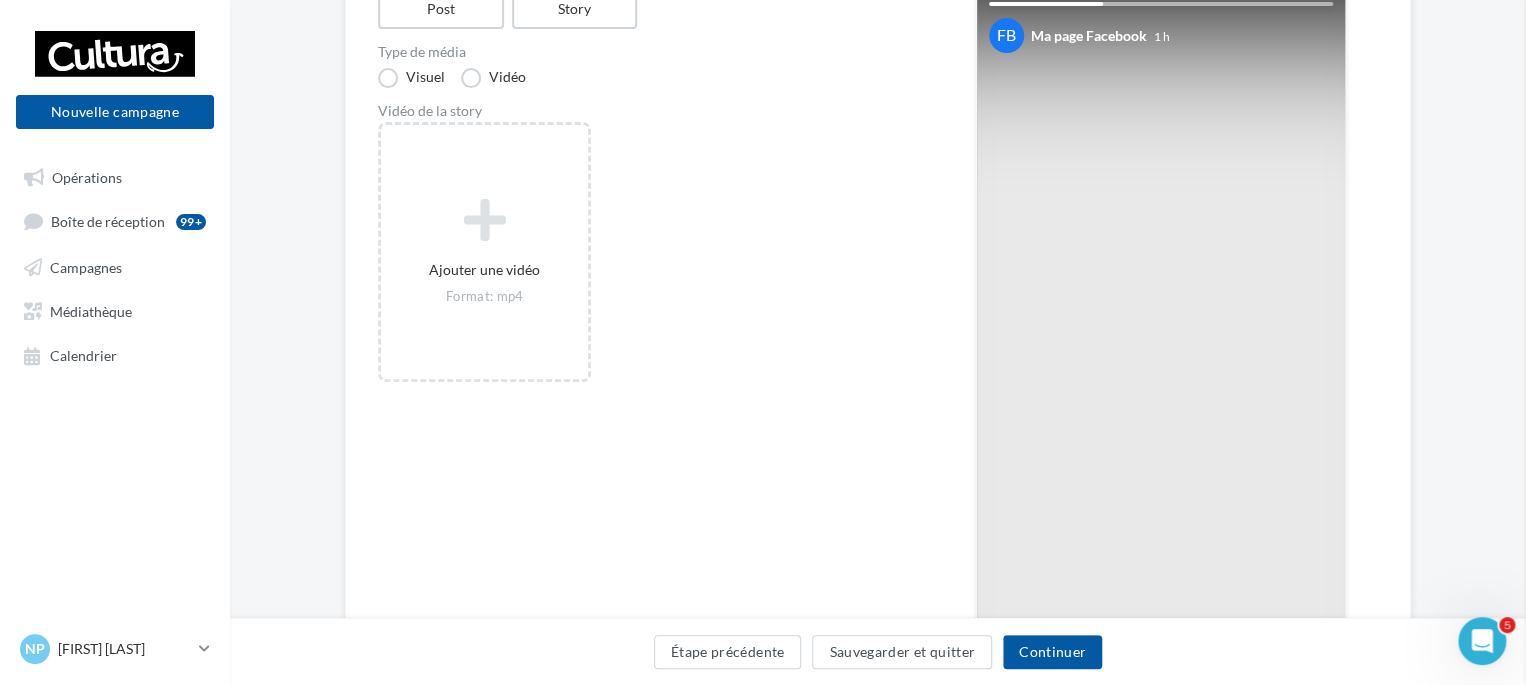 scroll, scrollTop: 417, scrollLeft: 0, axis: vertical 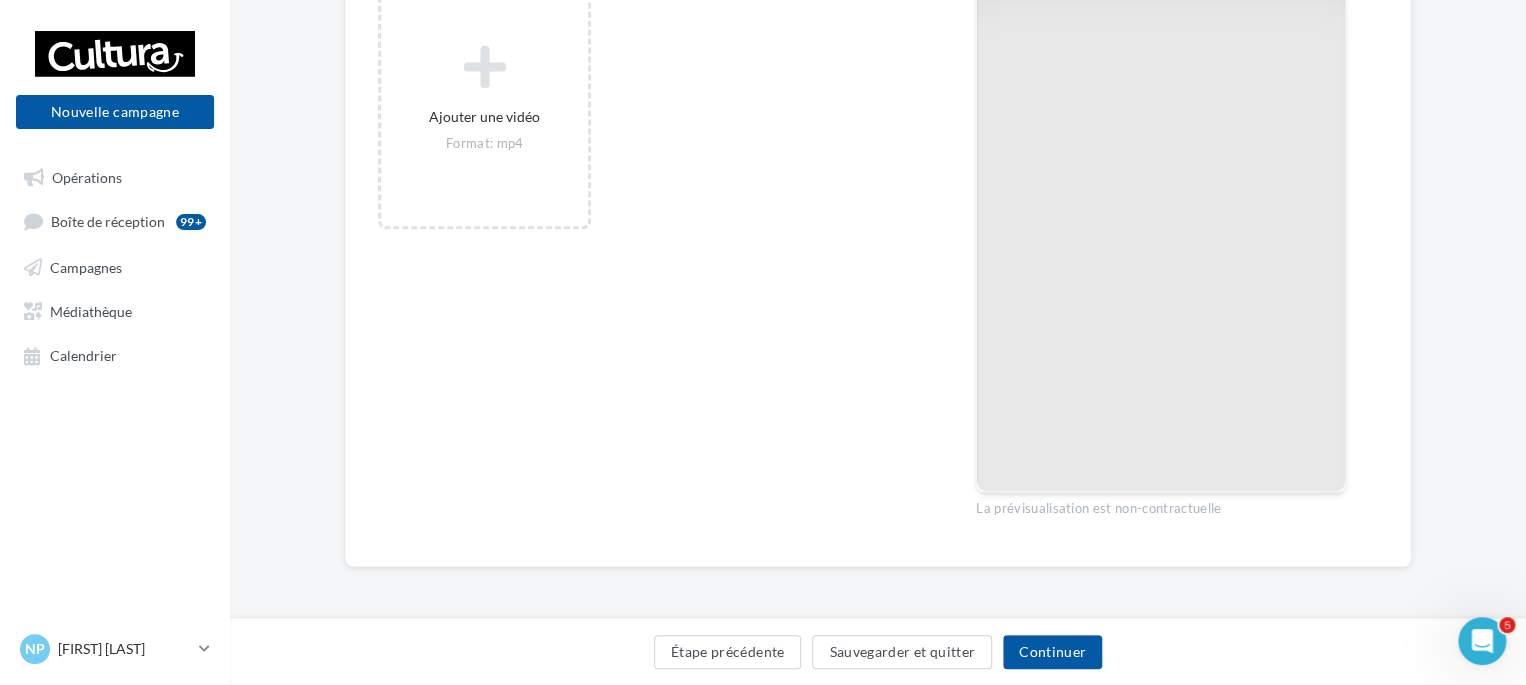 drag, startPoint x: 632, startPoint y: 644, endPoint x: 864, endPoint y: 719, distance: 243.82166 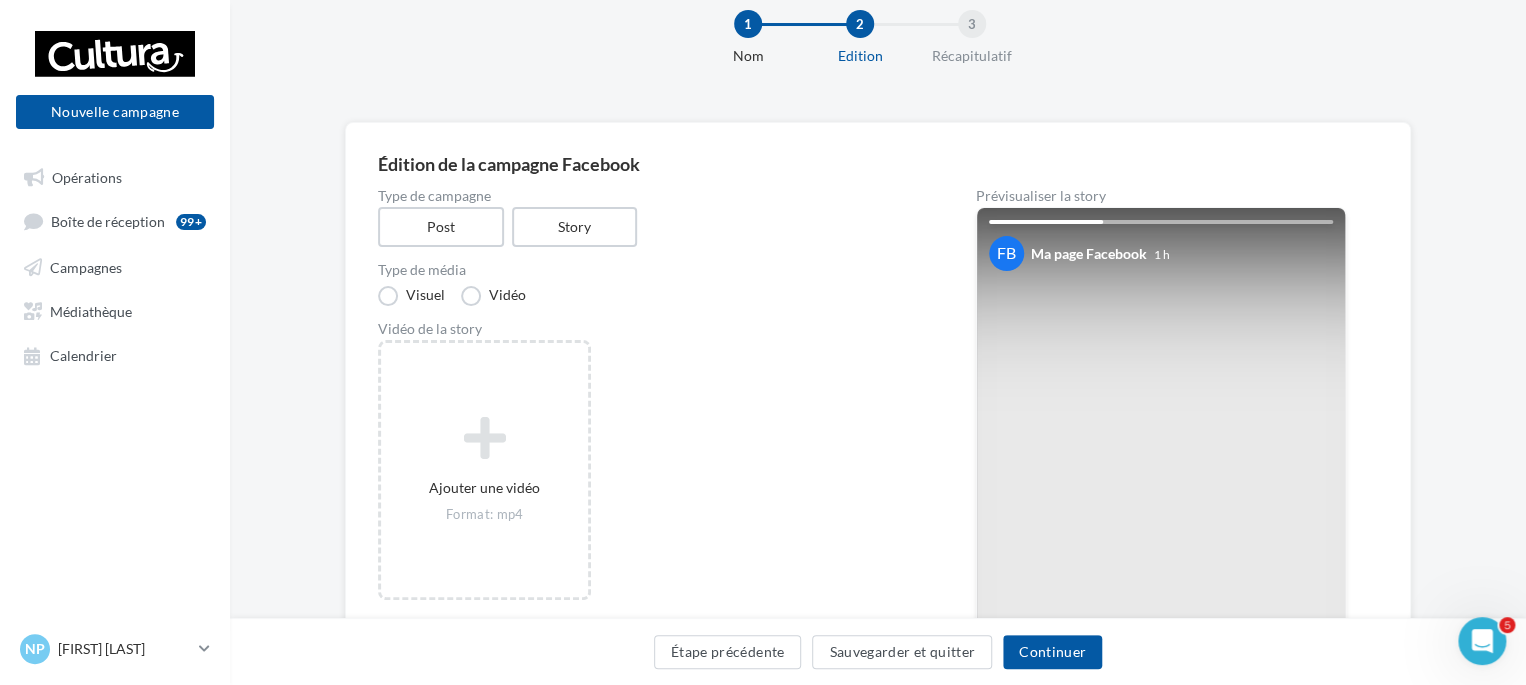scroll, scrollTop: 0, scrollLeft: 0, axis: both 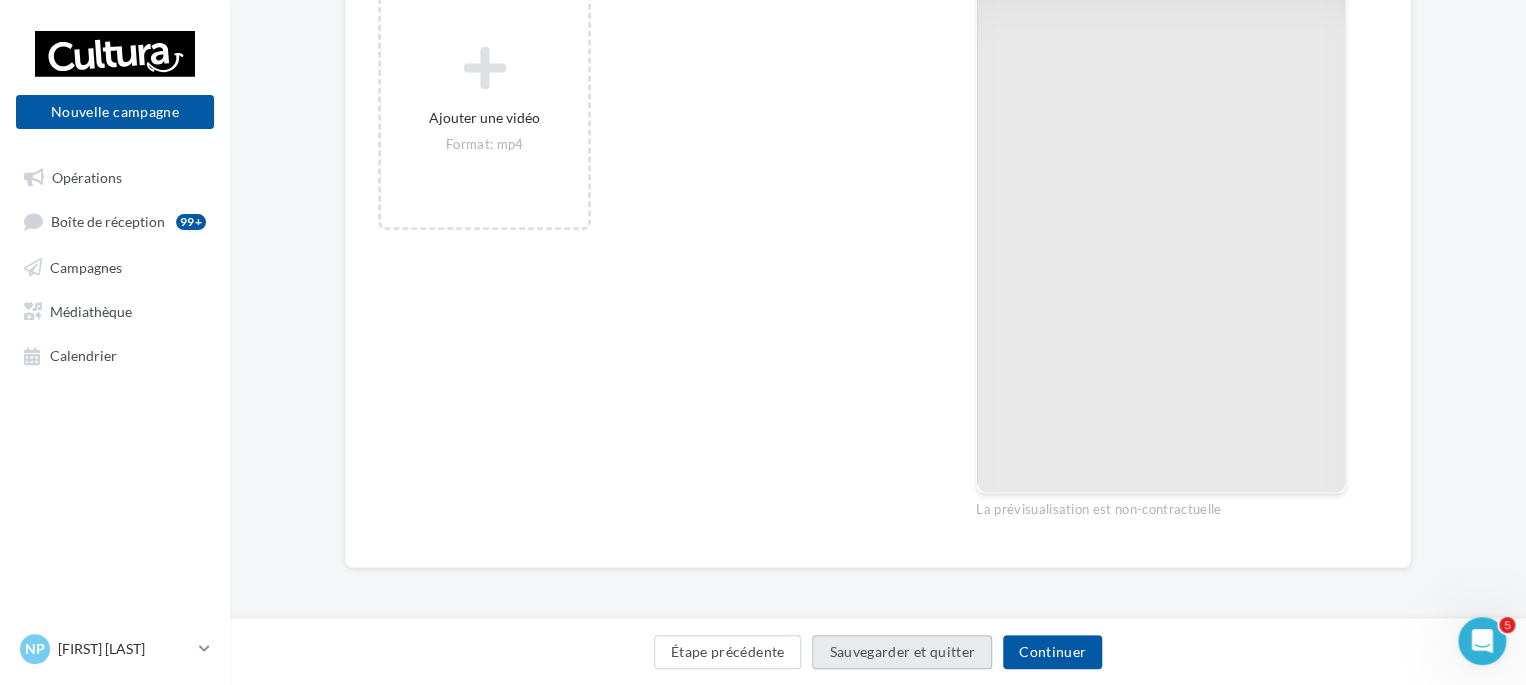 click on "Sauvegarder et quitter" at bounding box center [902, 652] 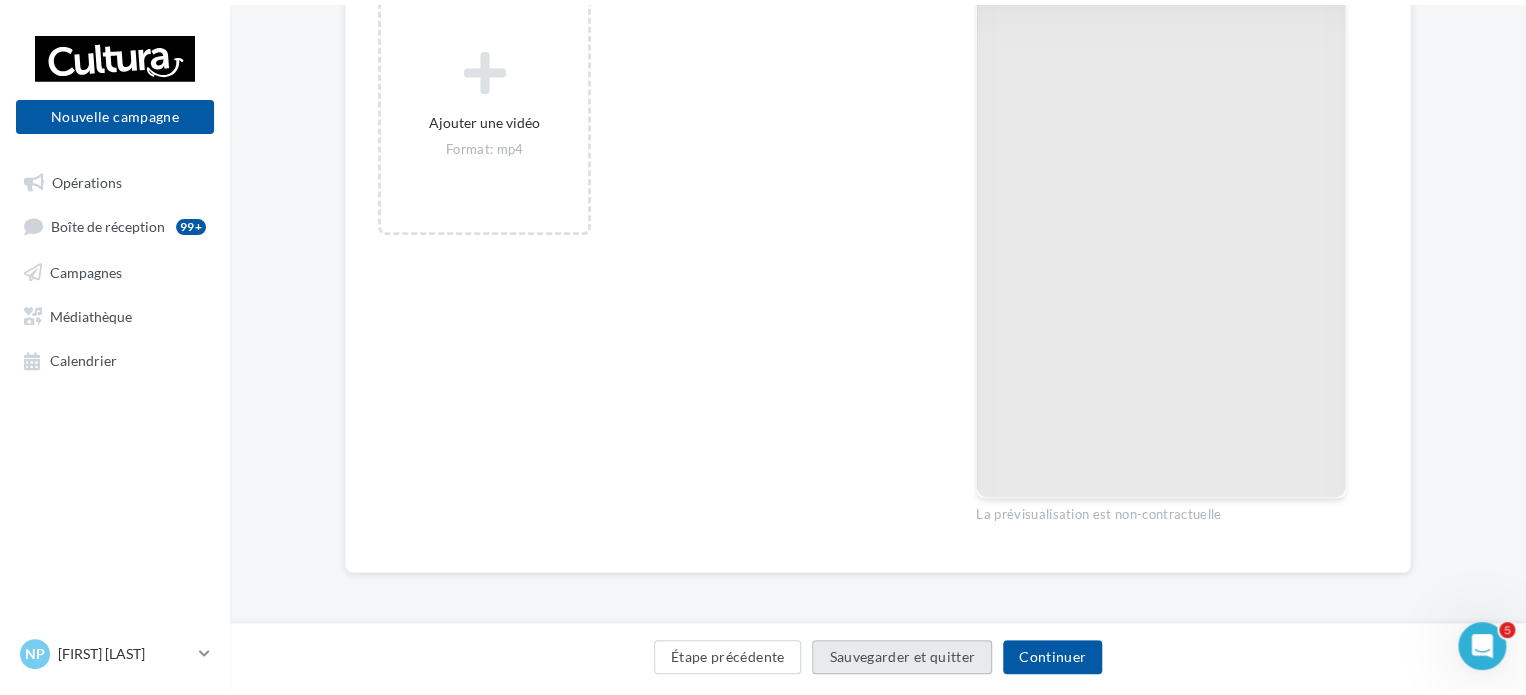 scroll, scrollTop: 32, scrollLeft: 0, axis: vertical 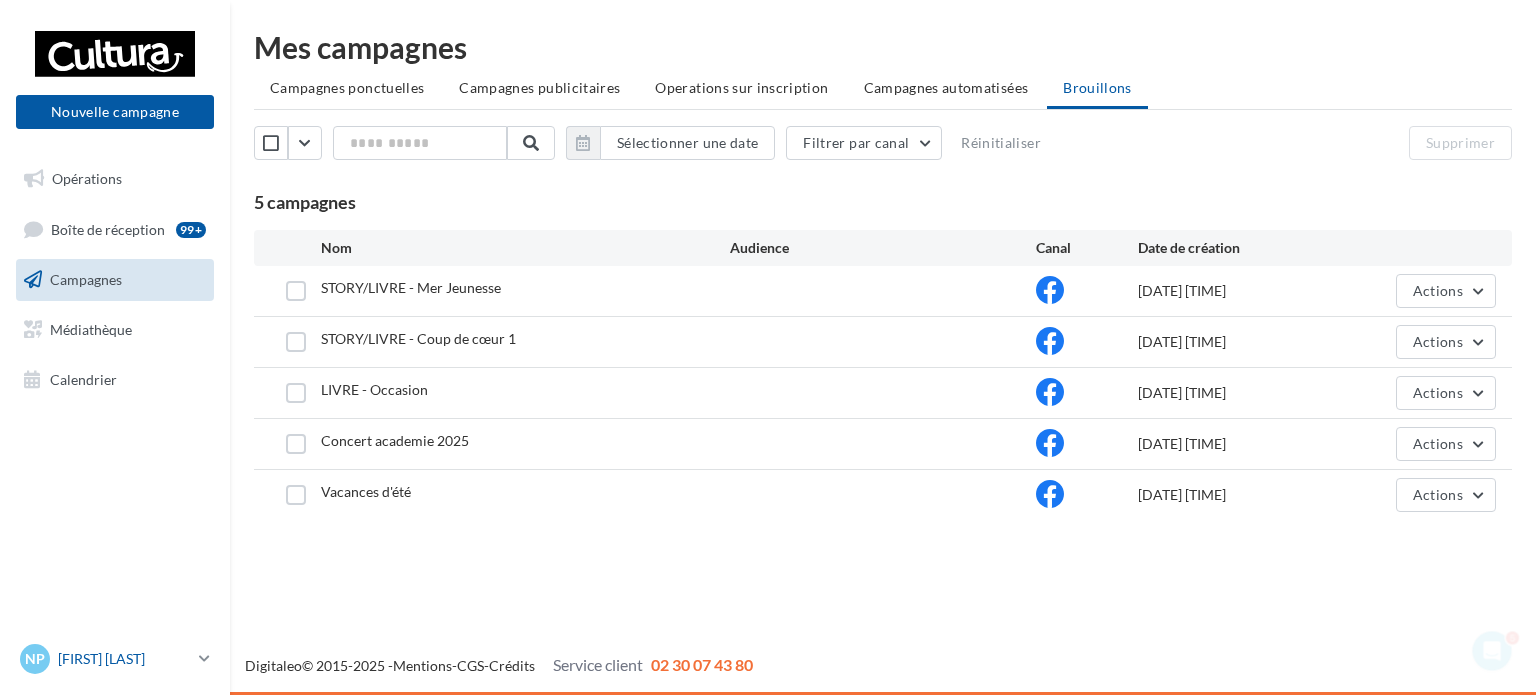 click on "NP     [FIRST] [LAST]   [ALPHANUMERIC]" at bounding box center (115, 659) 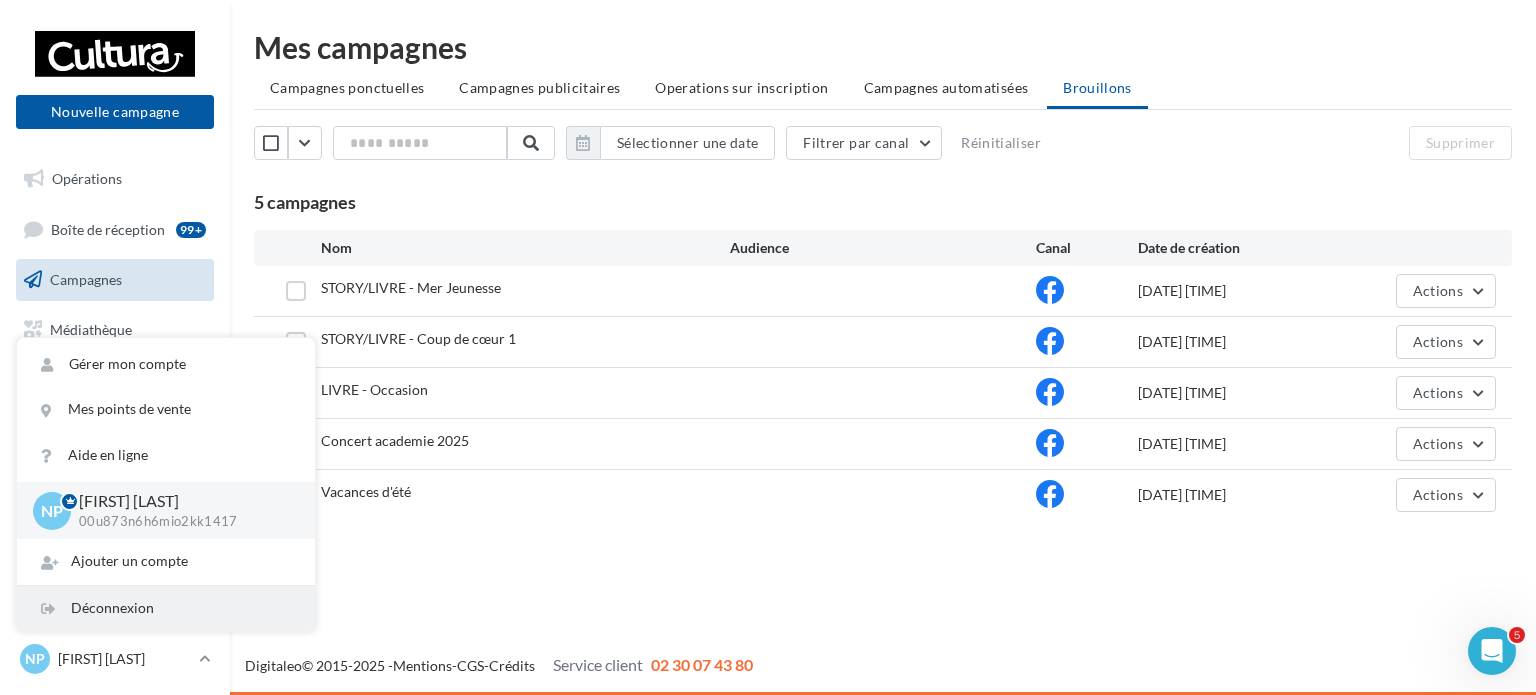 click on "Déconnexion" at bounding box center [166, 608] 